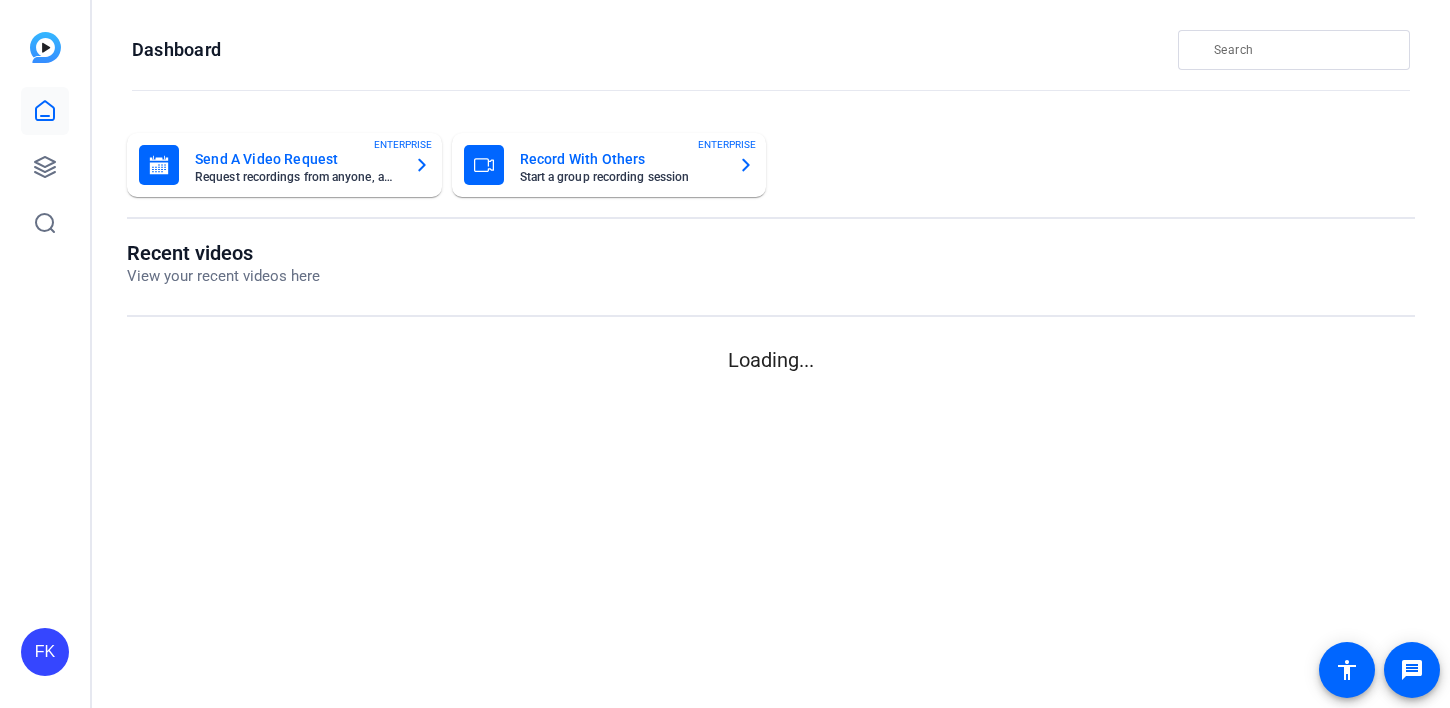 scroll, scrollTop: 0, scrollLeft: 0, axis: both 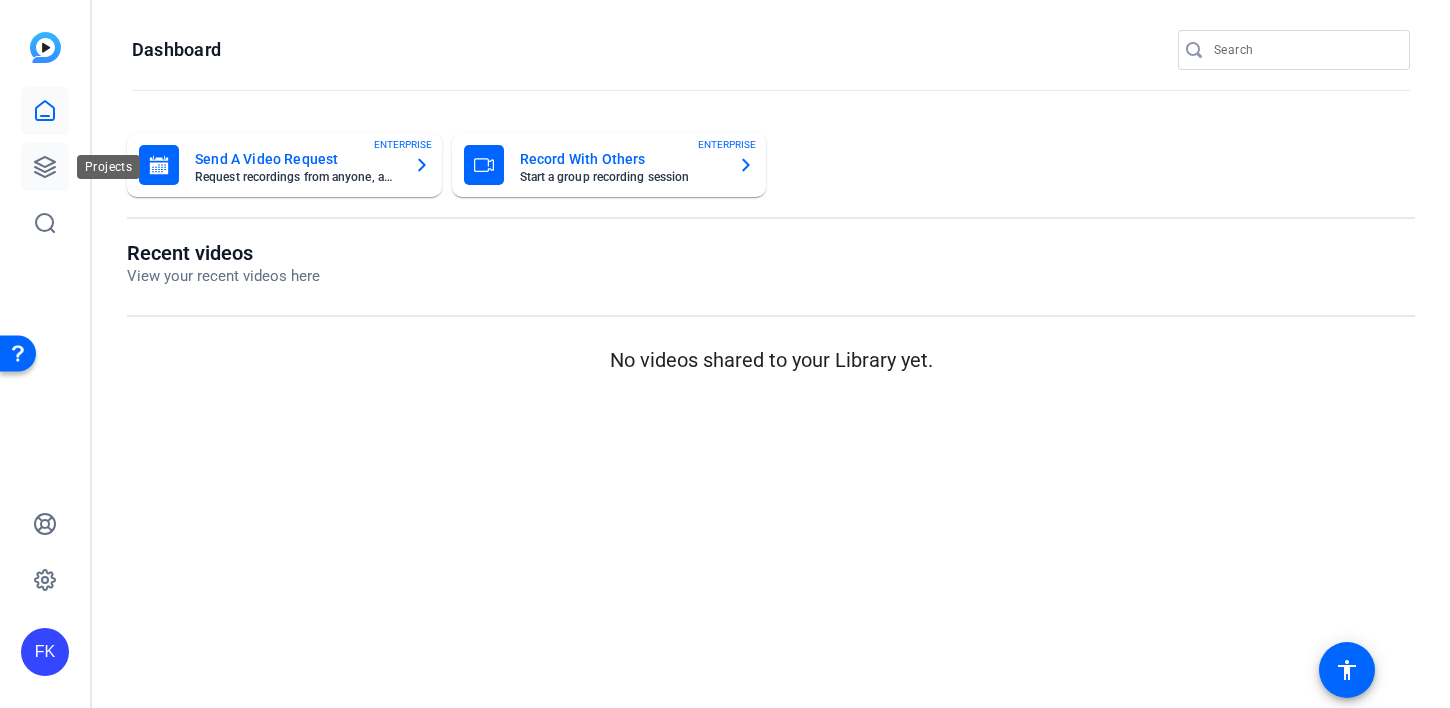 click 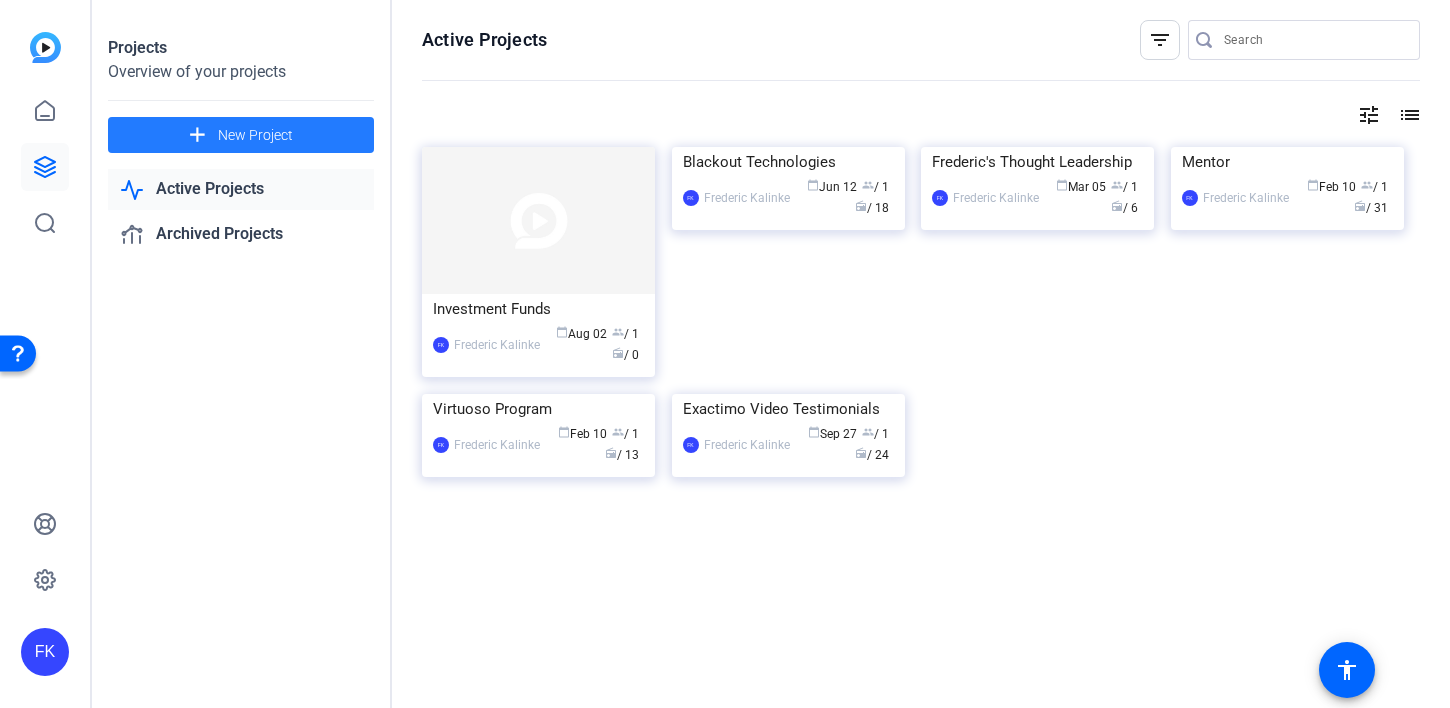 click on "New Project" 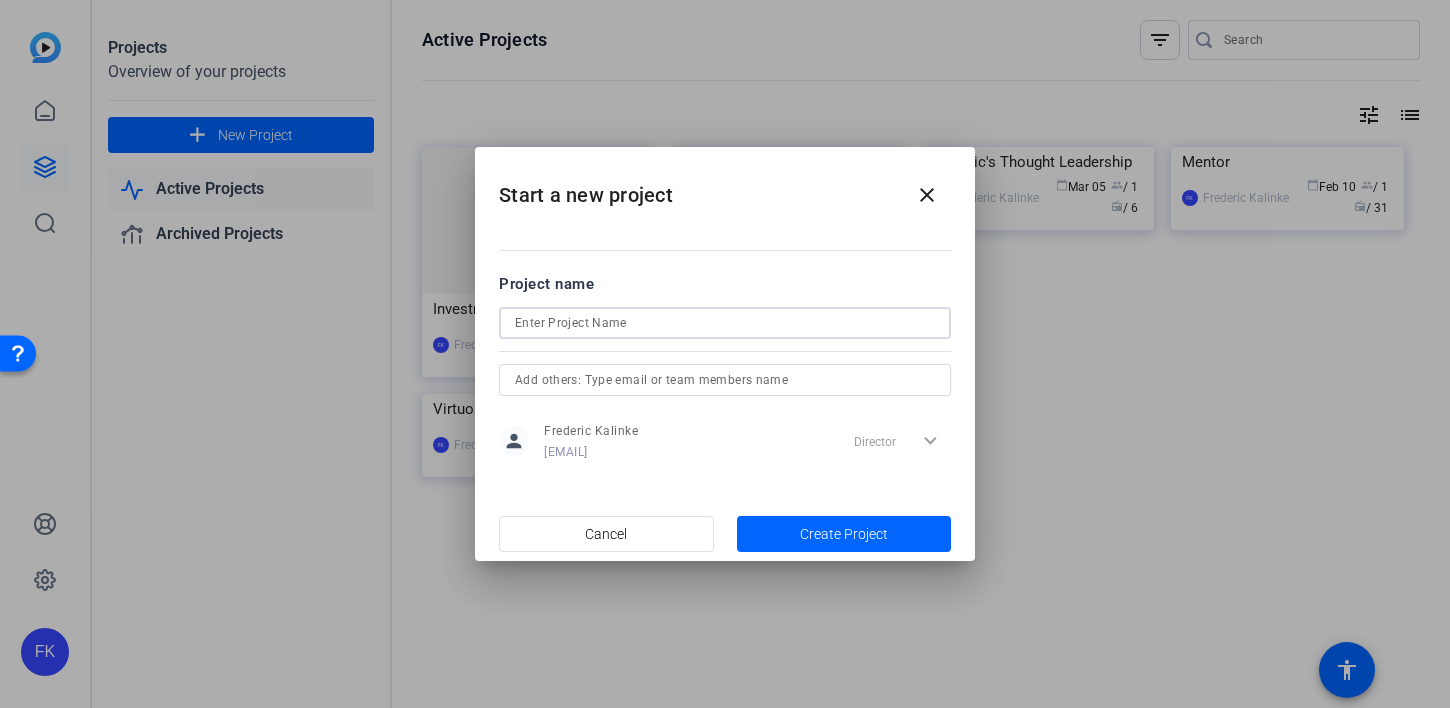 click at bounding box center [725, 323] 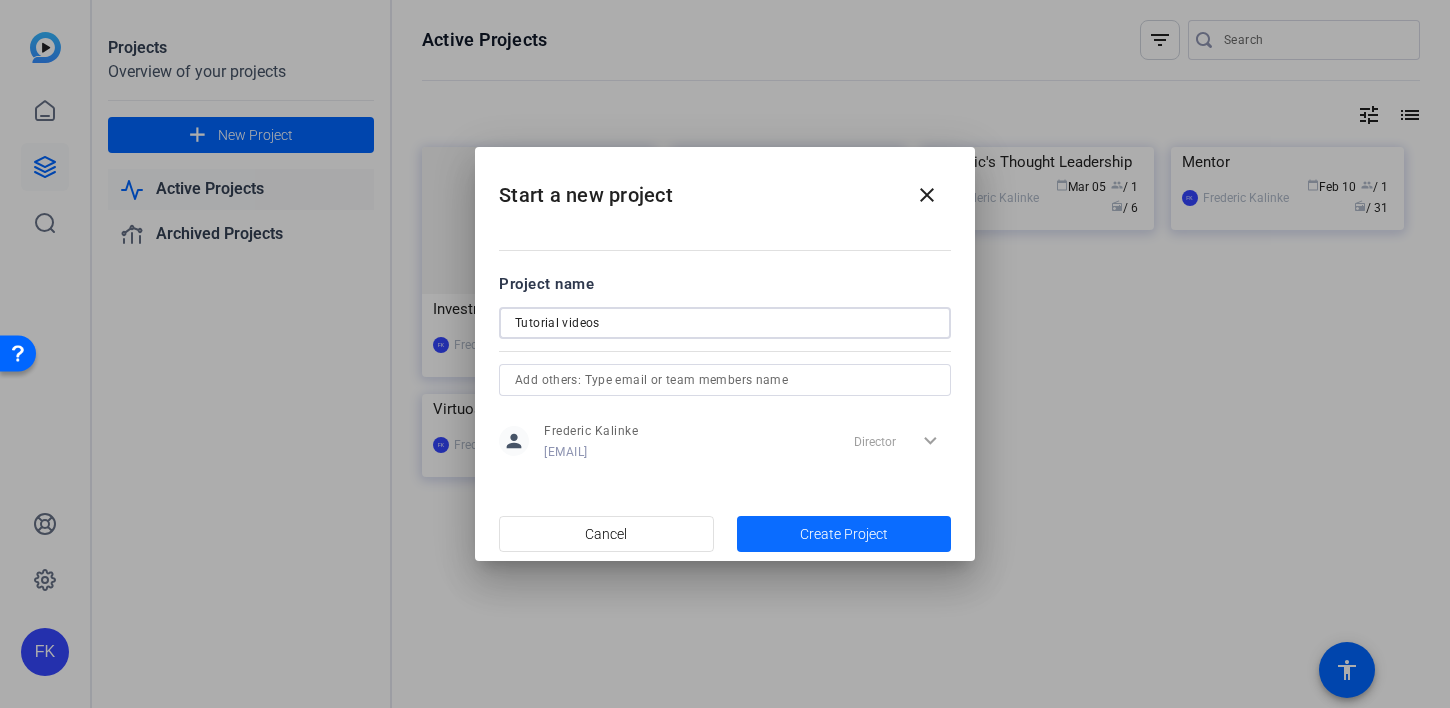 type on "Tutorial videos" 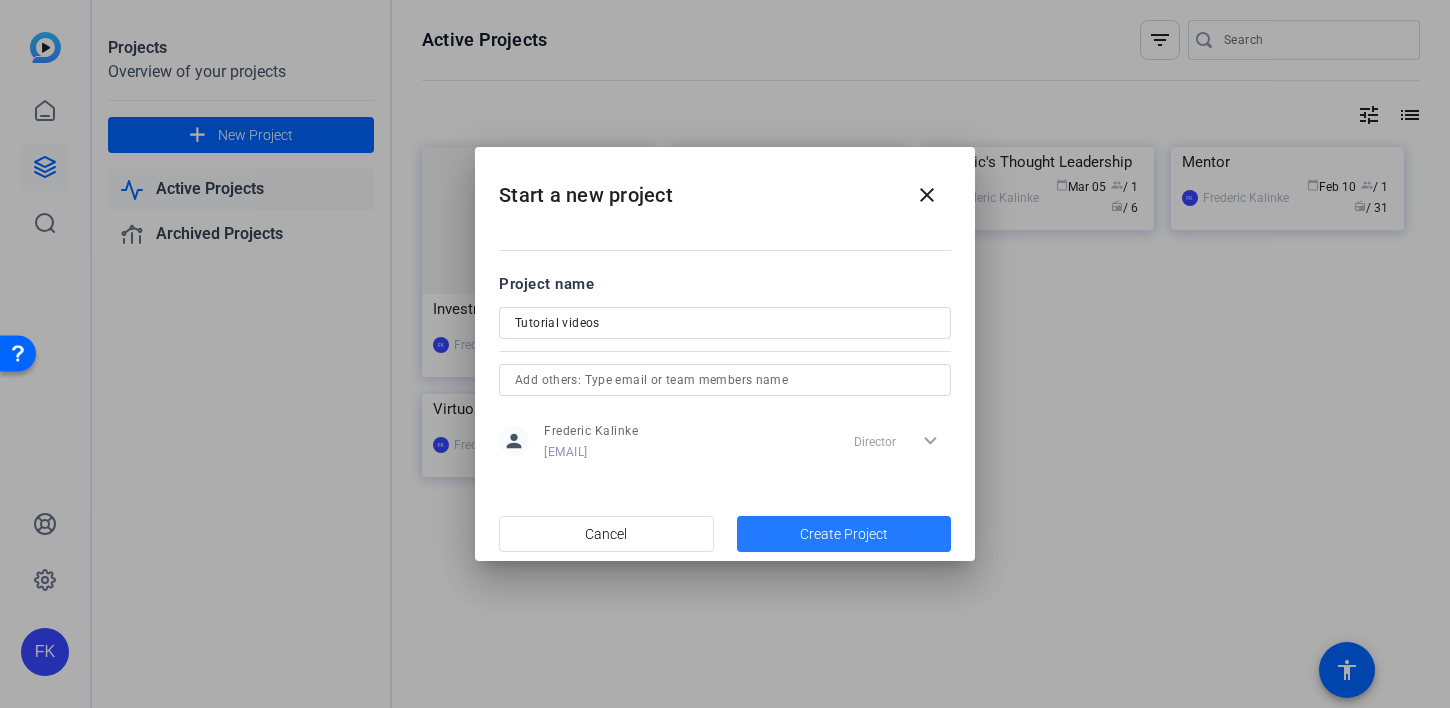 click on "Create Project" 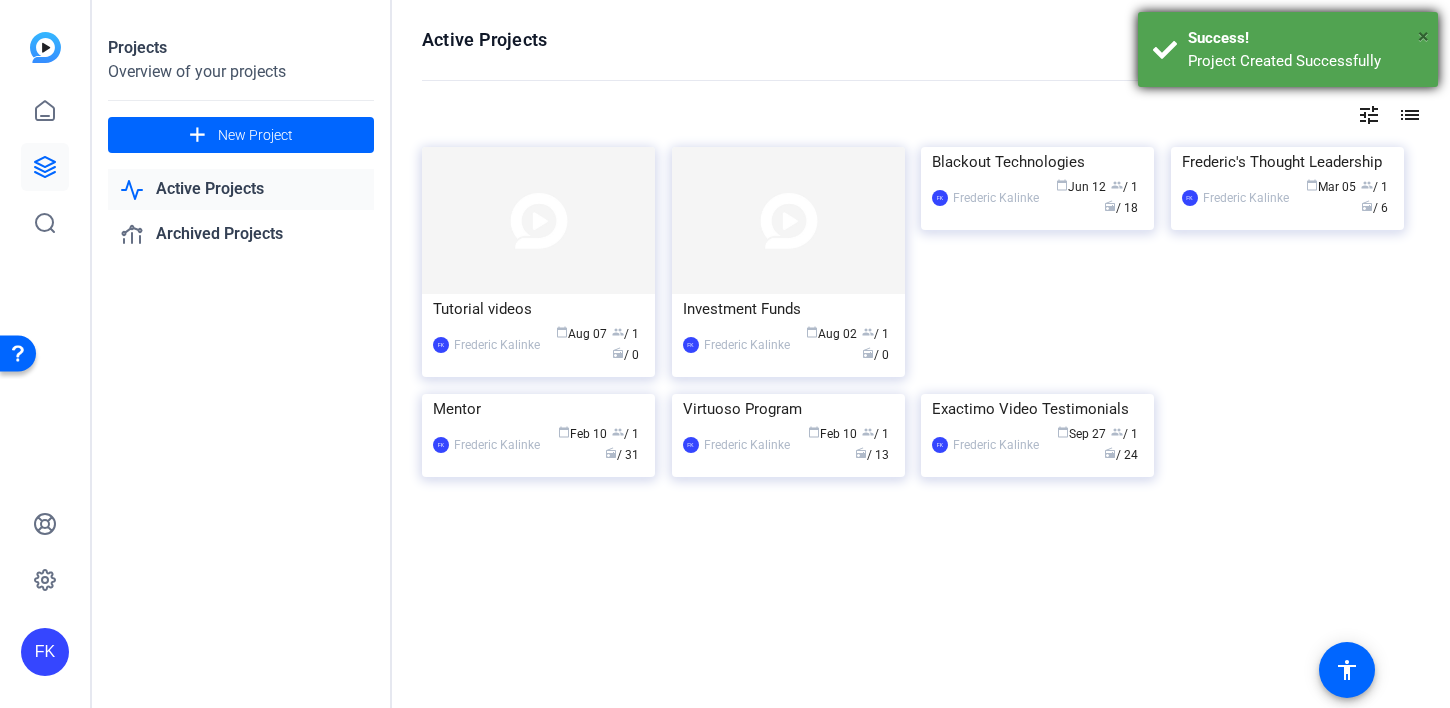 click on "×" at bounding box center [1423, 36] 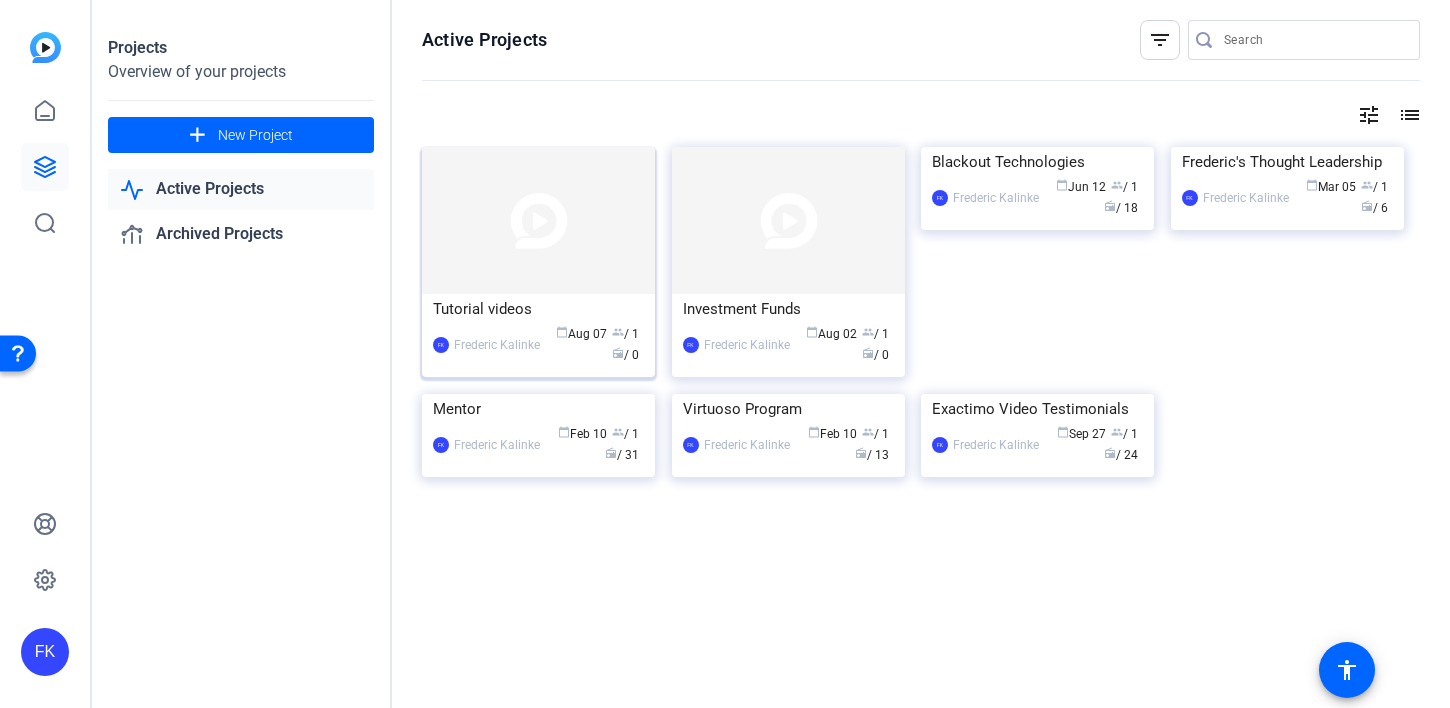click on "Tutorial videos" 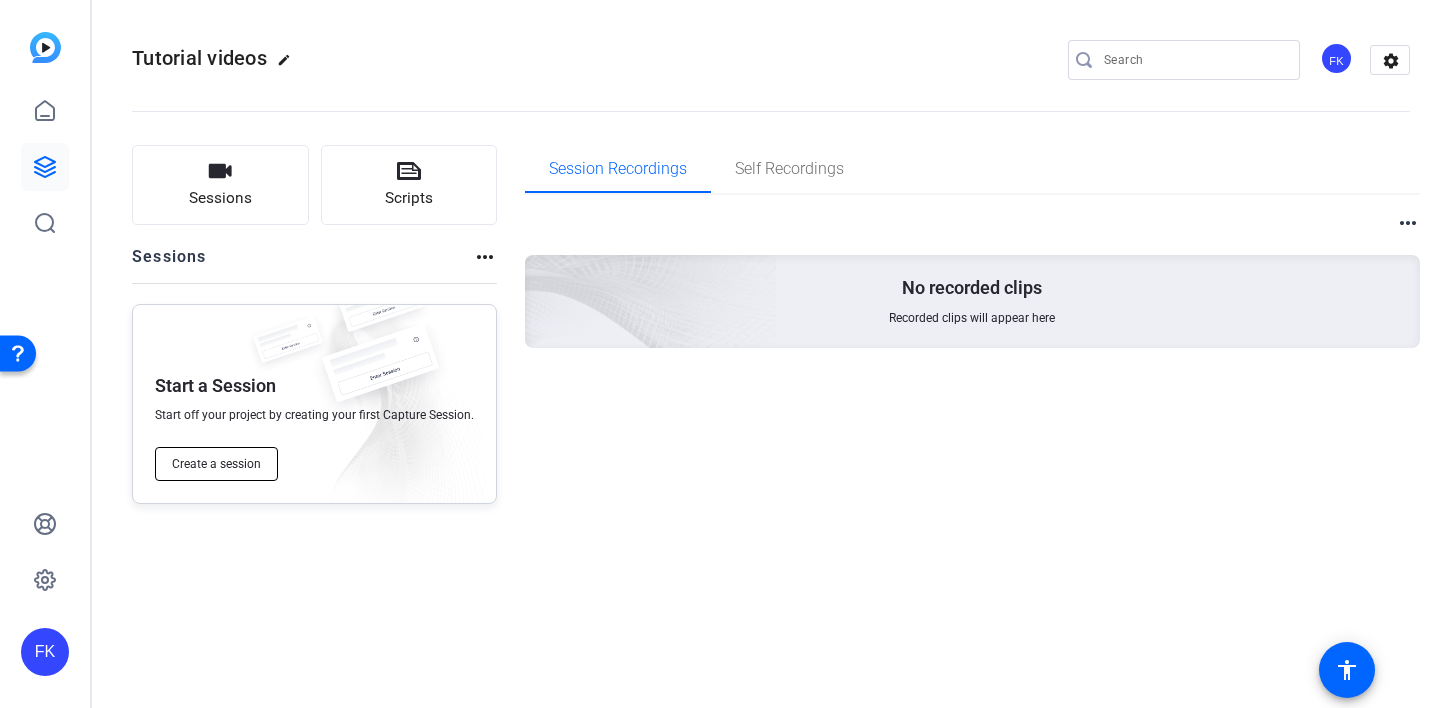 click on "Create a session" 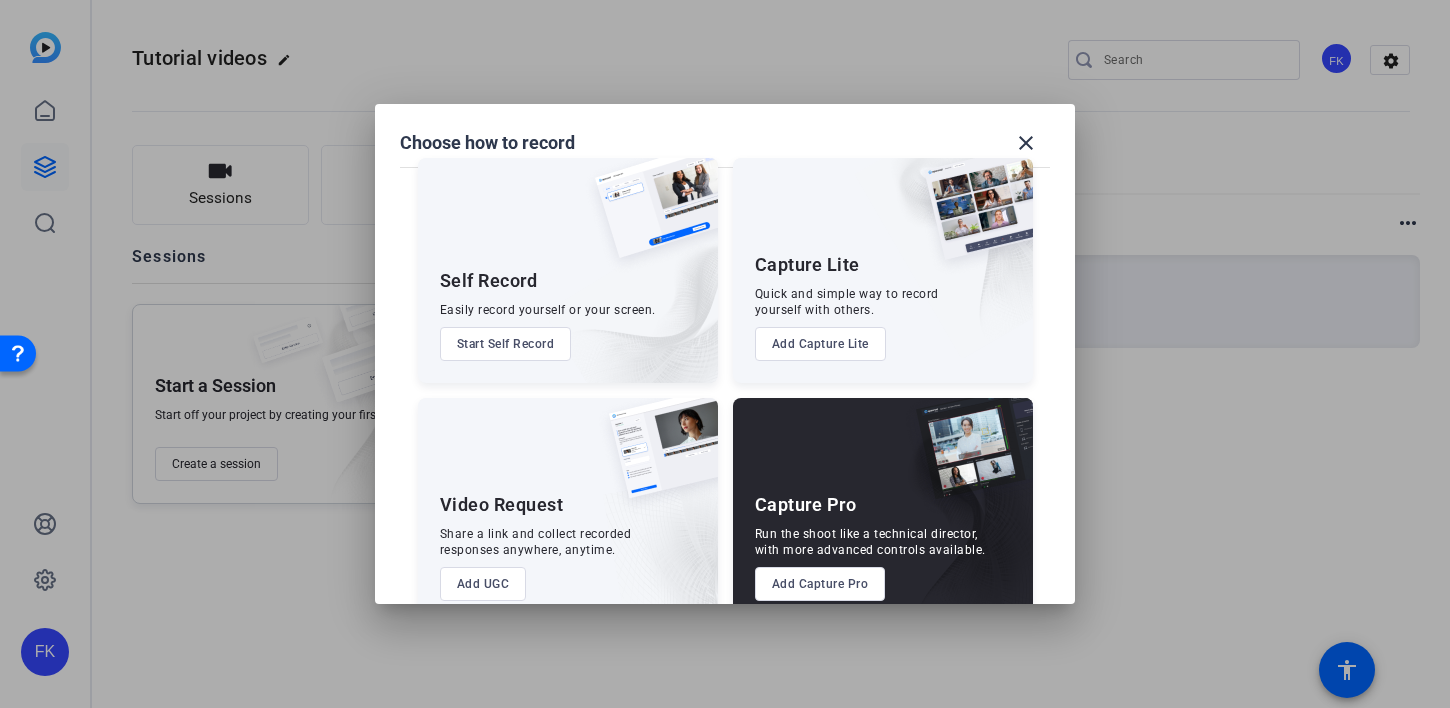 scroll, scrollTop: 0, scrollLeft: 0, axis: both 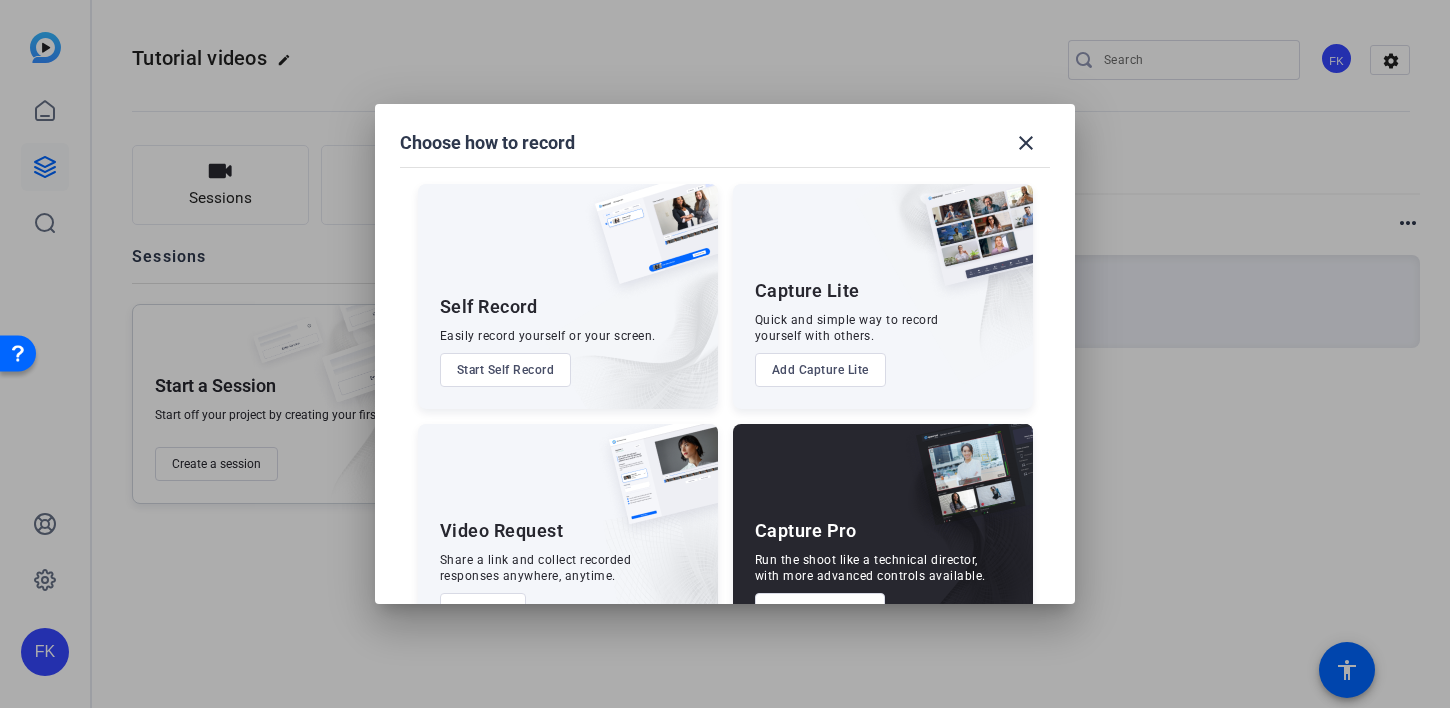 click on "Add Capture Lite" at bounding box center (820, 370) 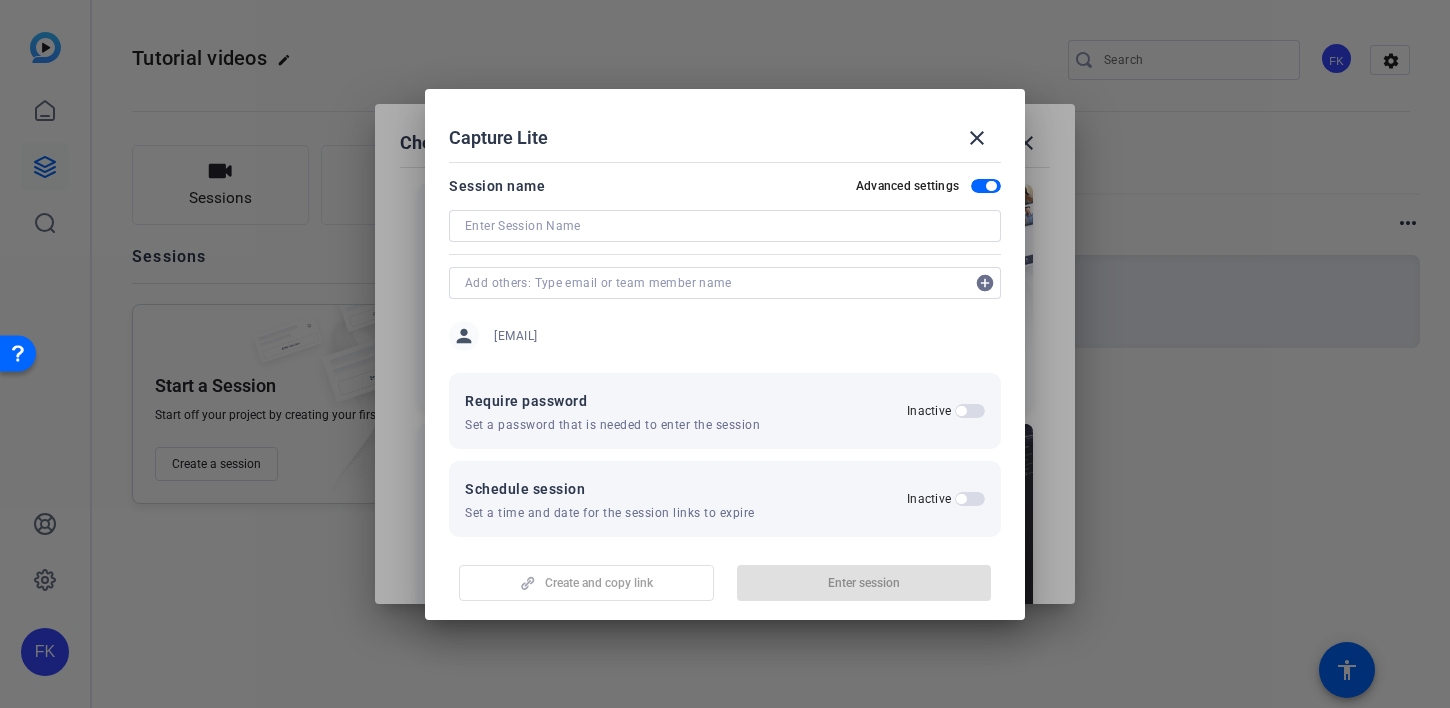 click at bounding box center [725, 226] 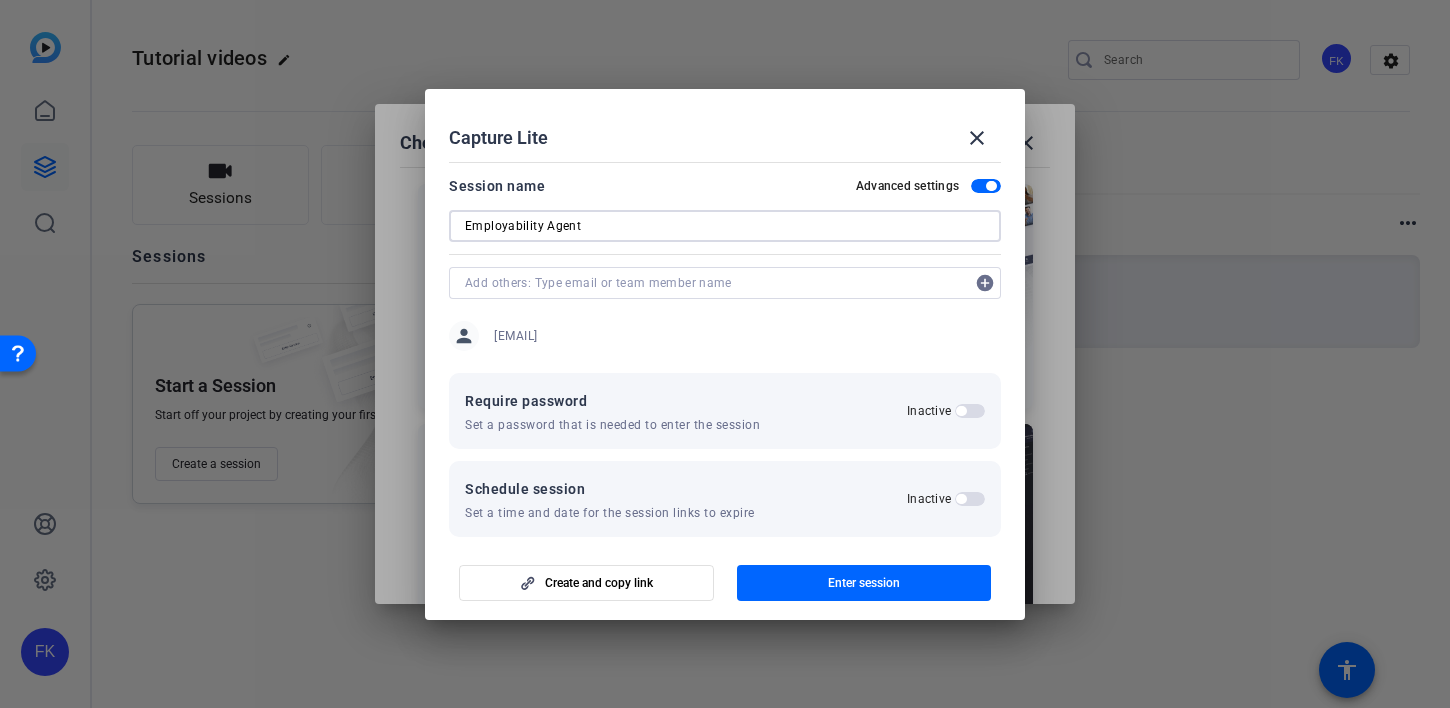 type on "Employability Agent" 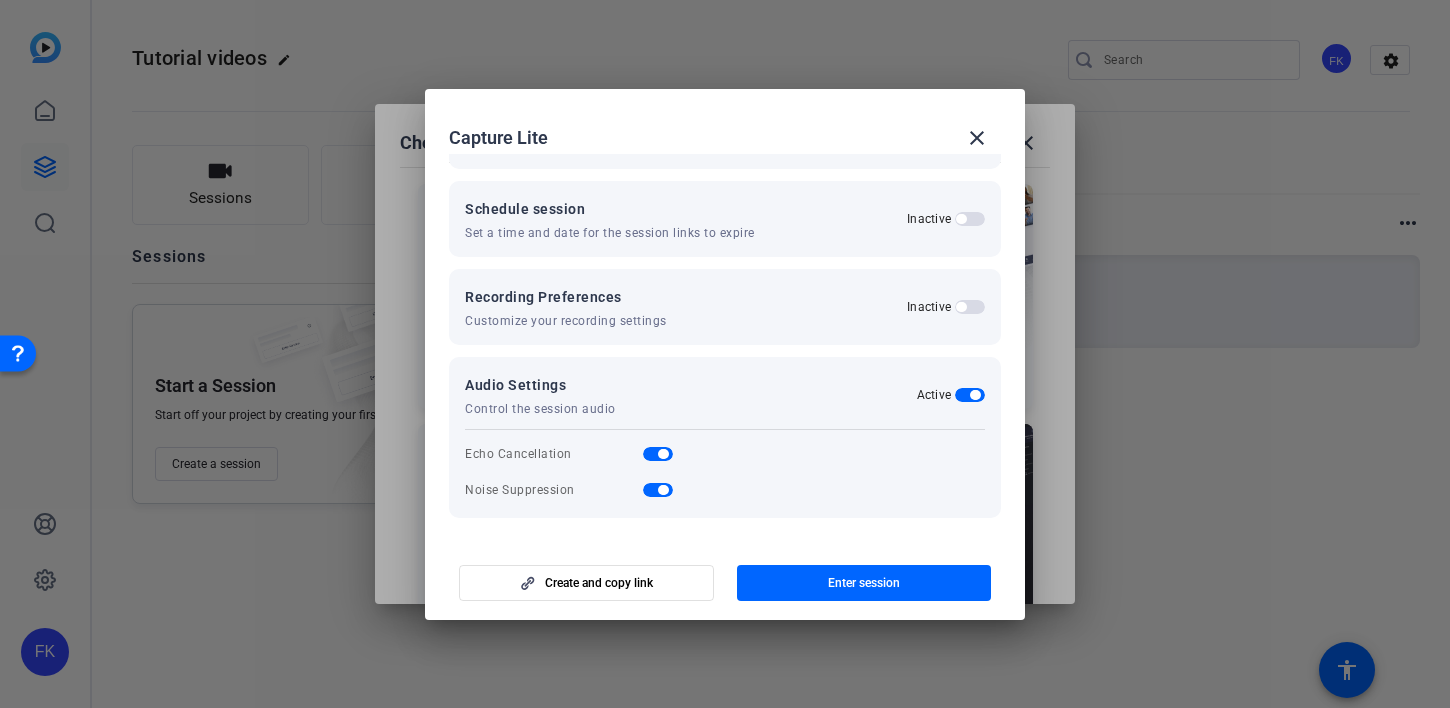 scroll, scrollTop: 0, scrollLeft: 0, axis: both 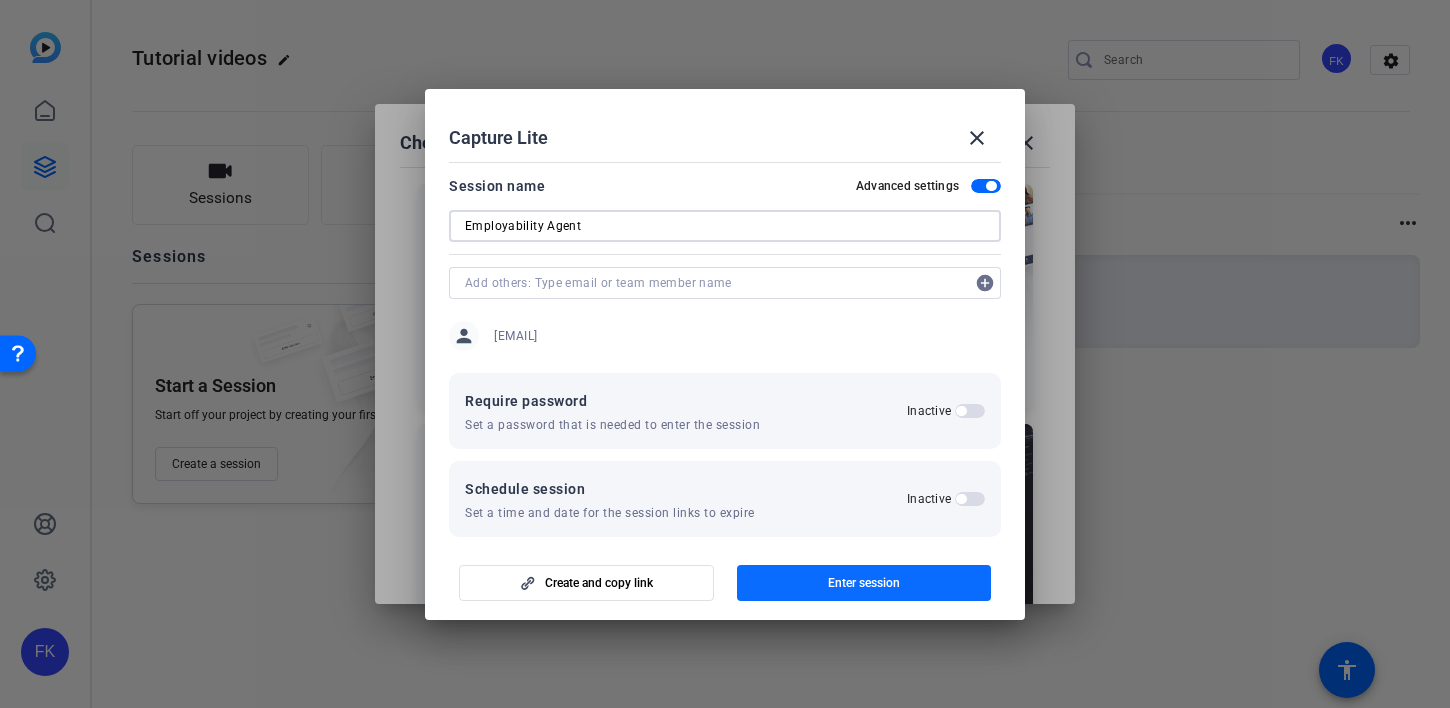 click on "Enter session" 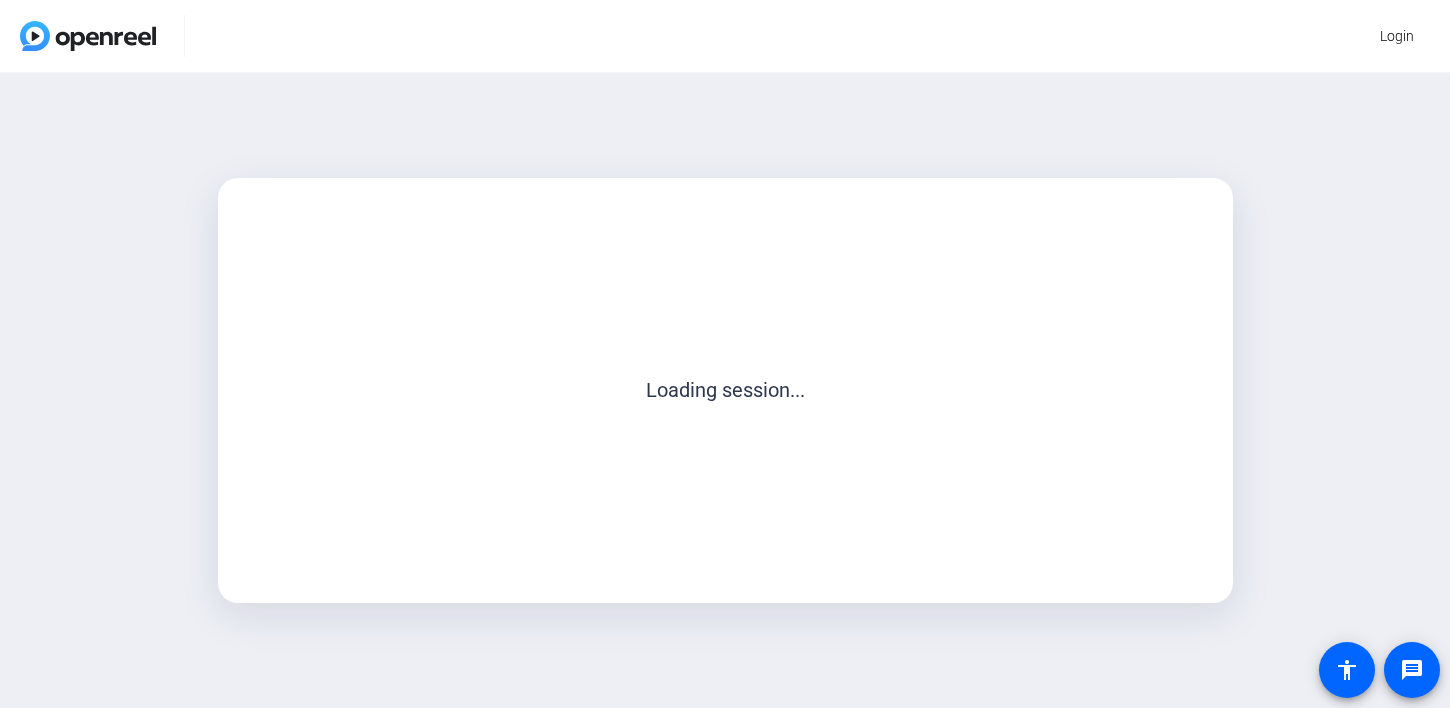 scroll, scrollTop: 0, scrollLeft: 0, axis: both 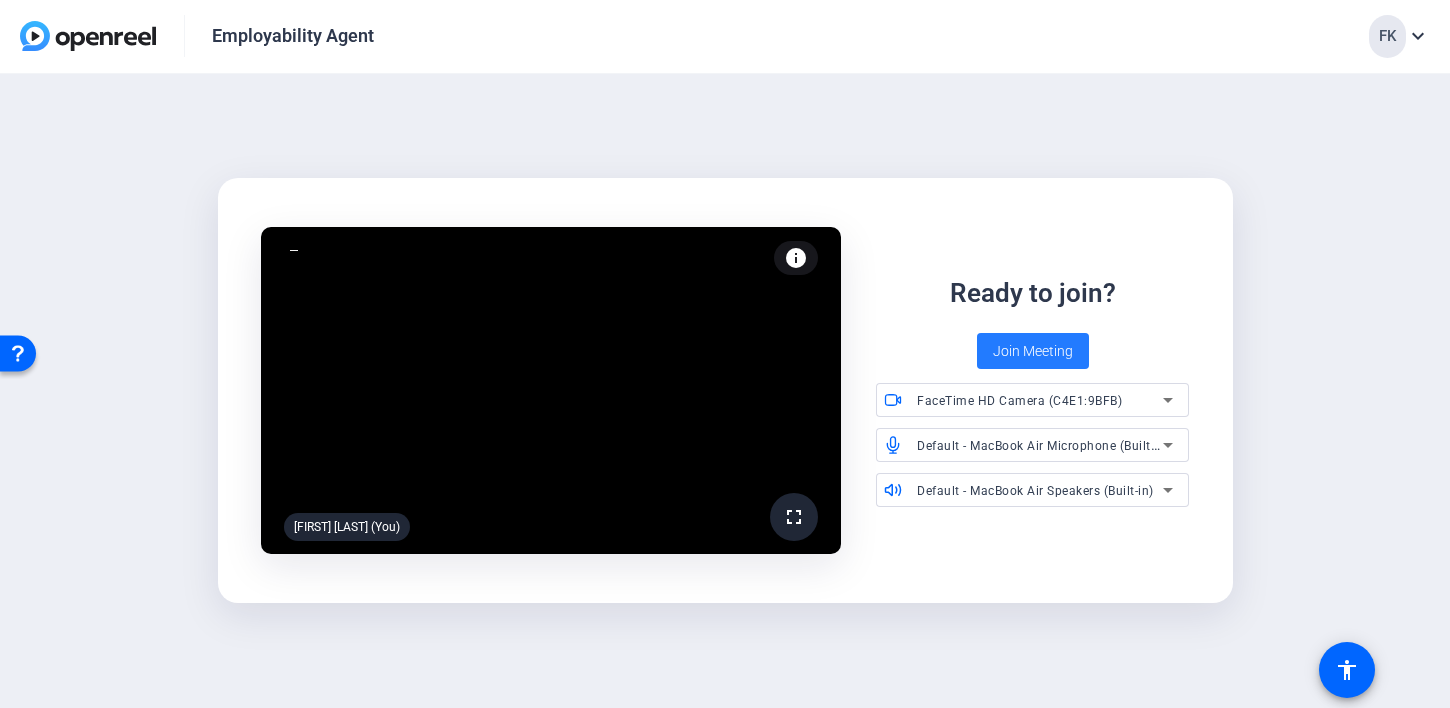 click on "Join Meeting" 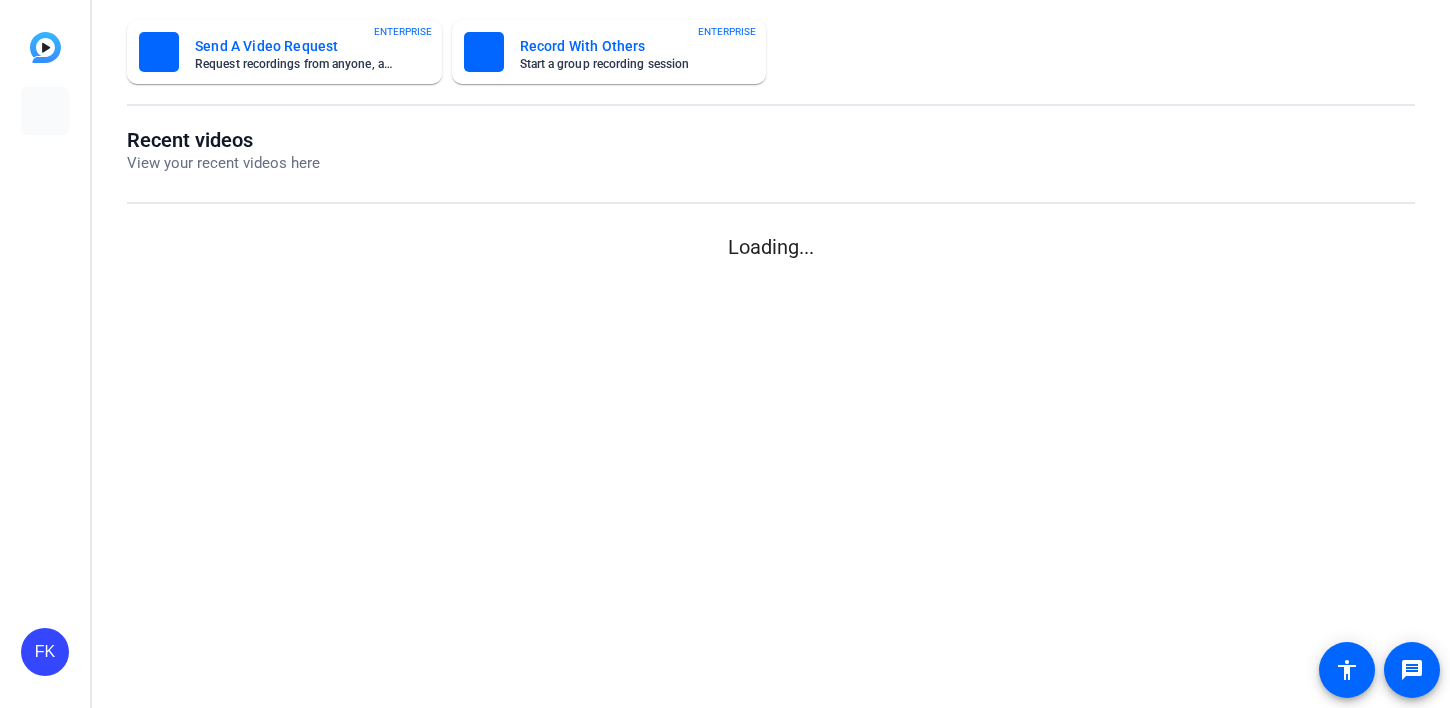 scroll, scrollTop: 0, scrollLeft: 0, axis: both 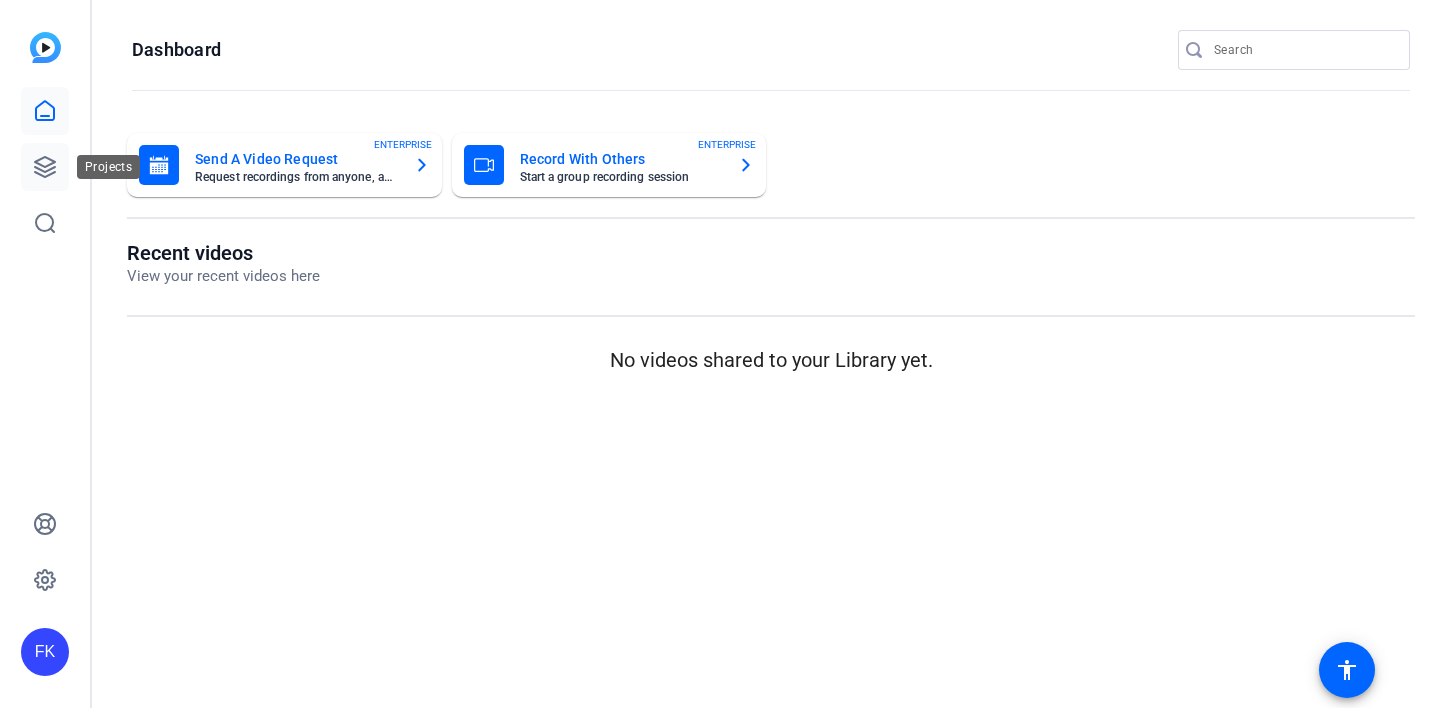click 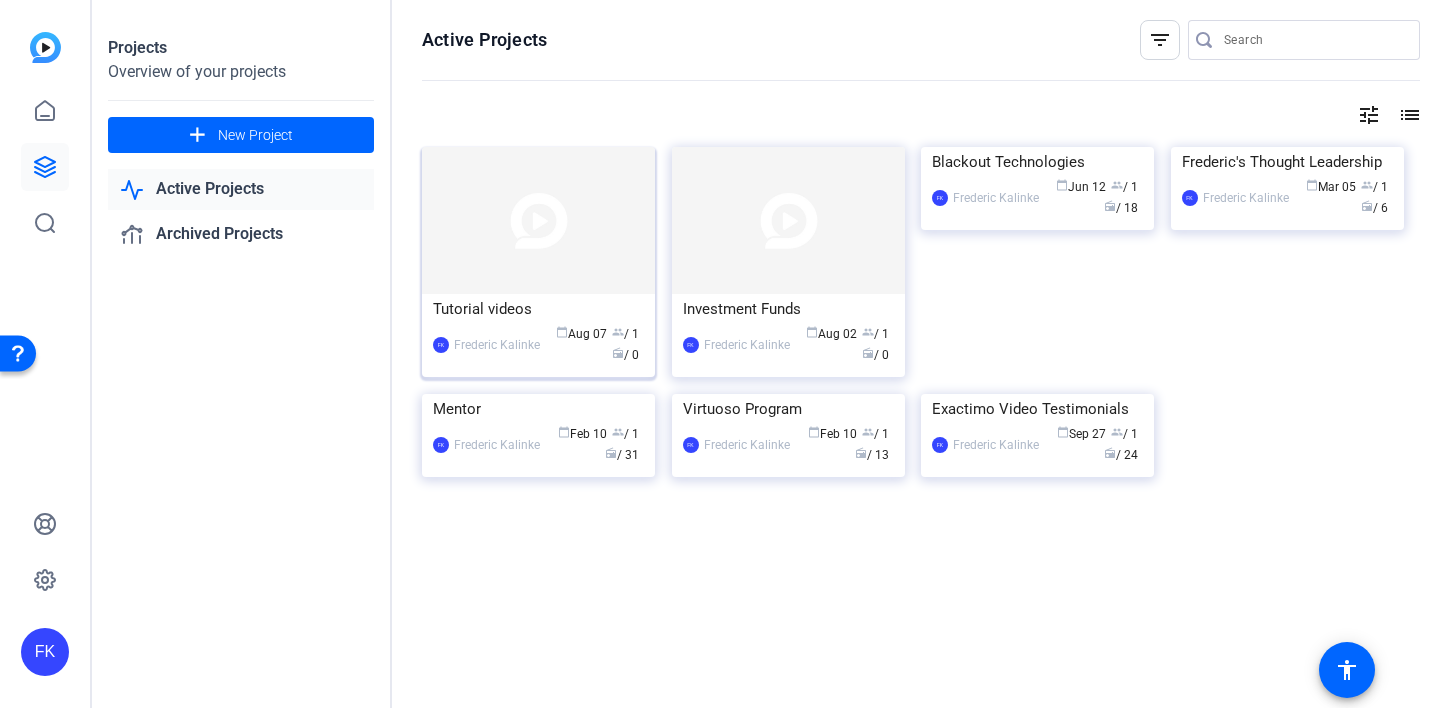 click on "Tutorial videos" 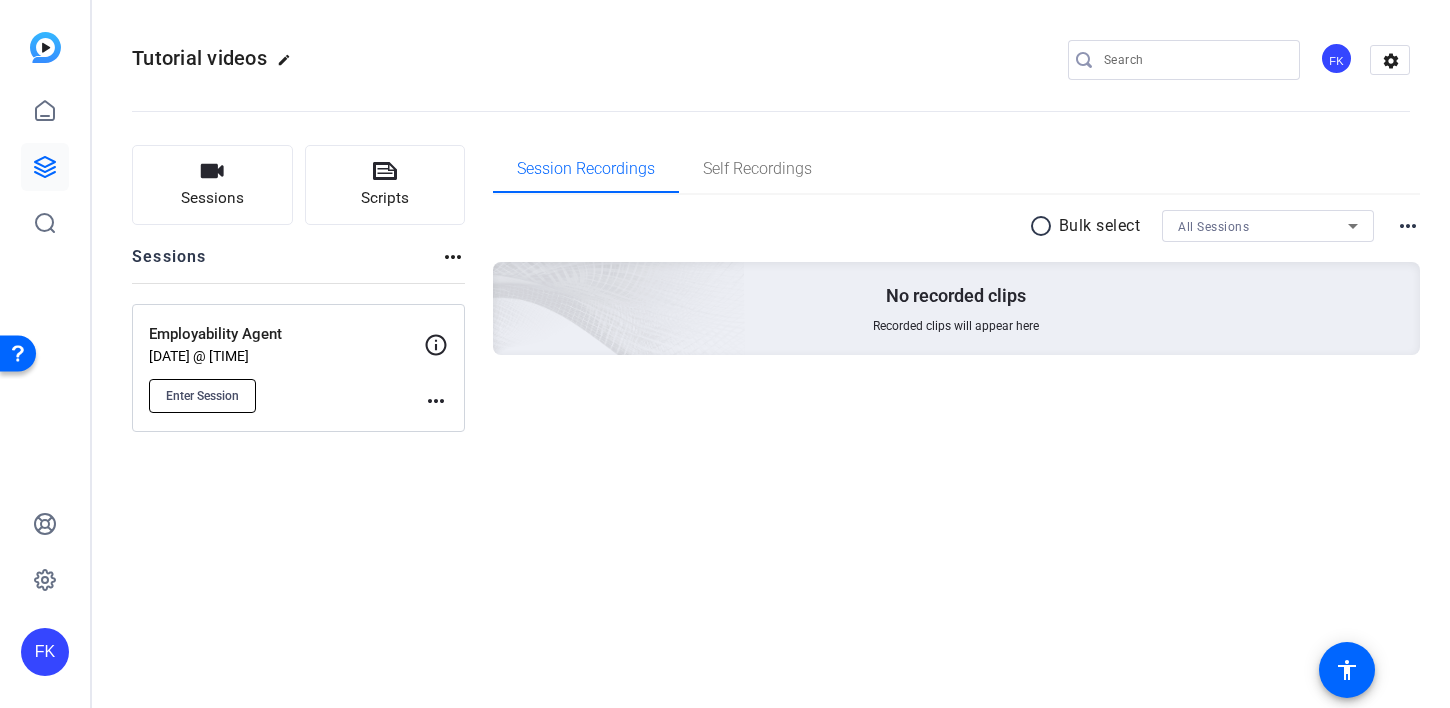 click on "Enter Session" 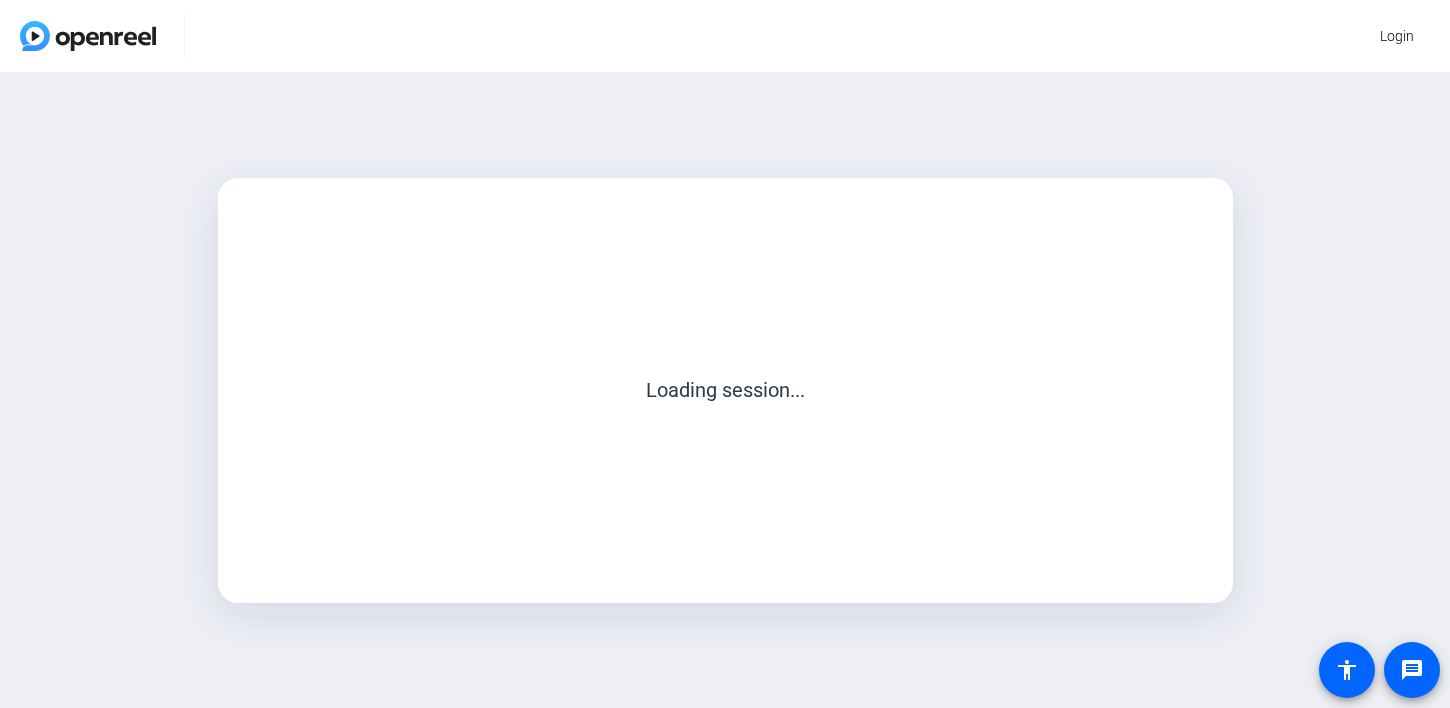 scroll, scrollTop: 0, scrollLeft: 0, axis: both 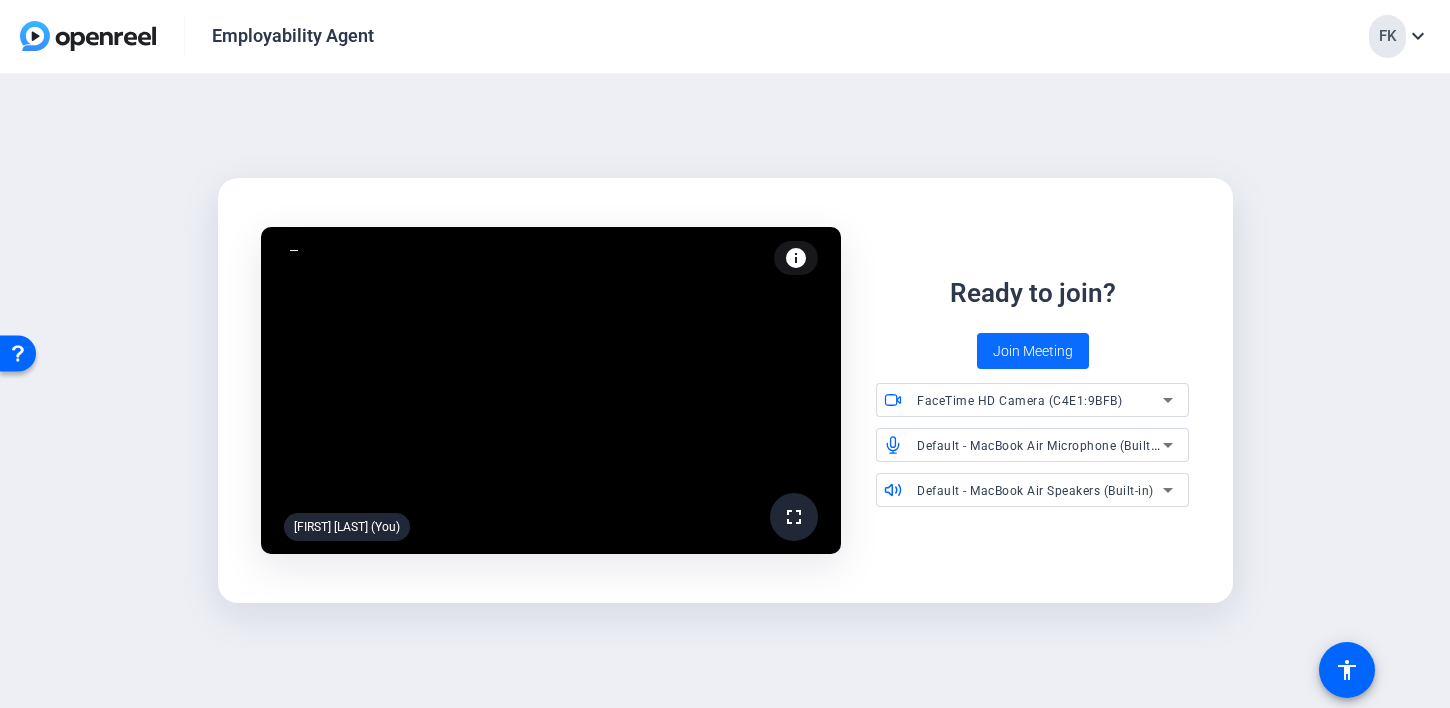 click on "Join Meeting" 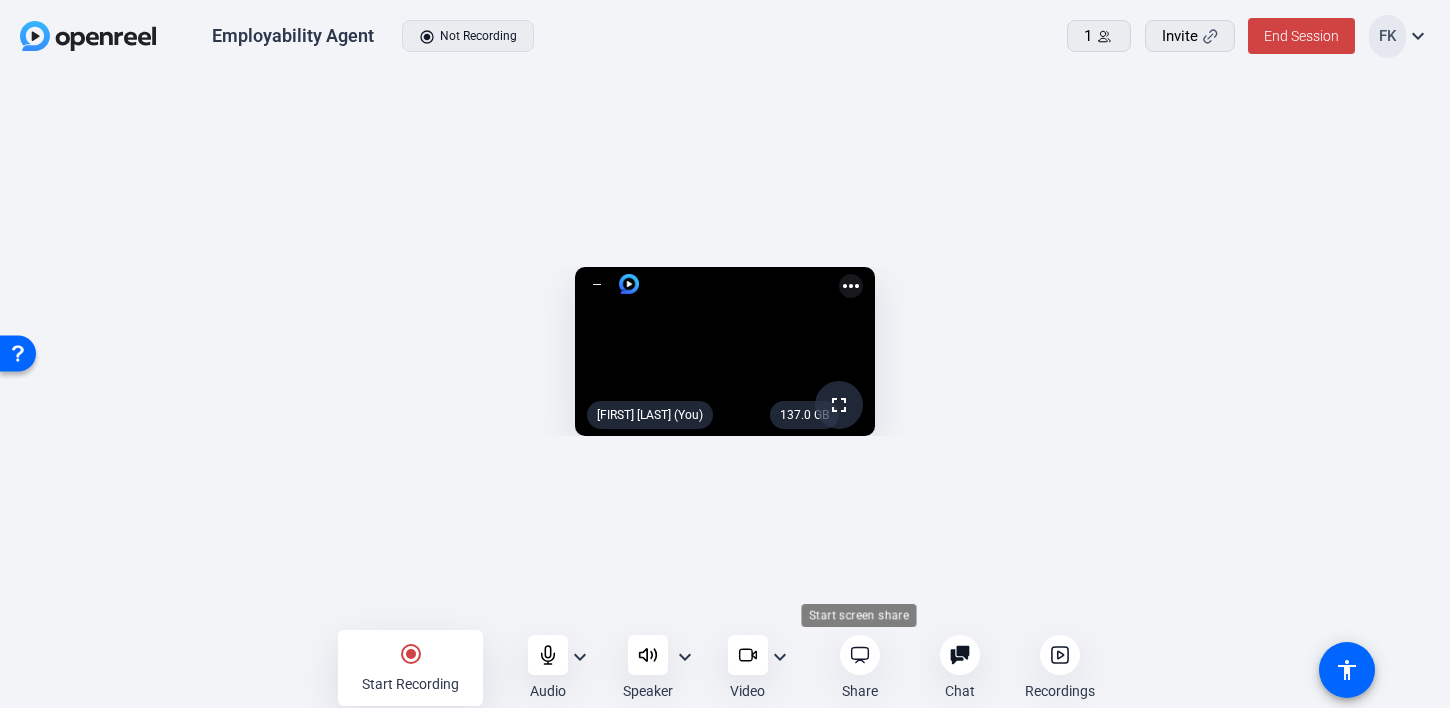 click 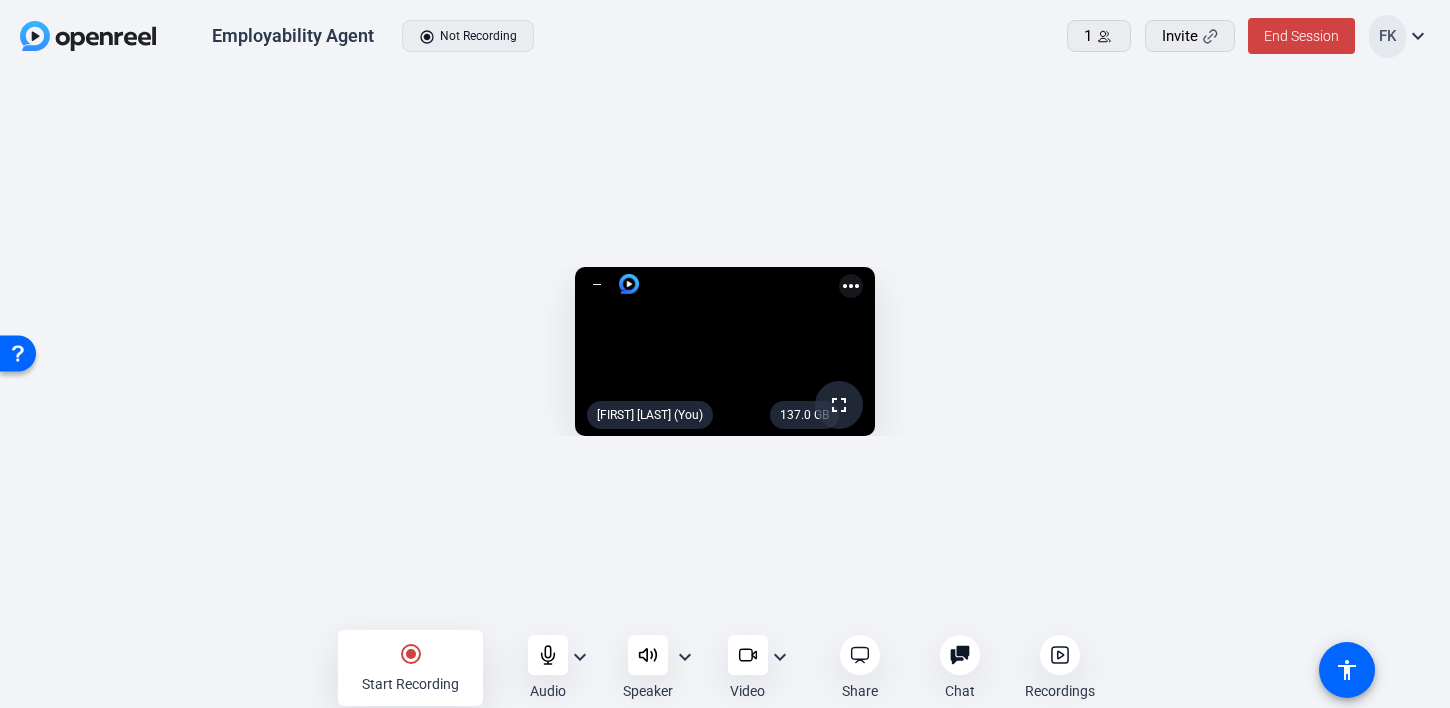click on "radio_button_checked Start Recording" 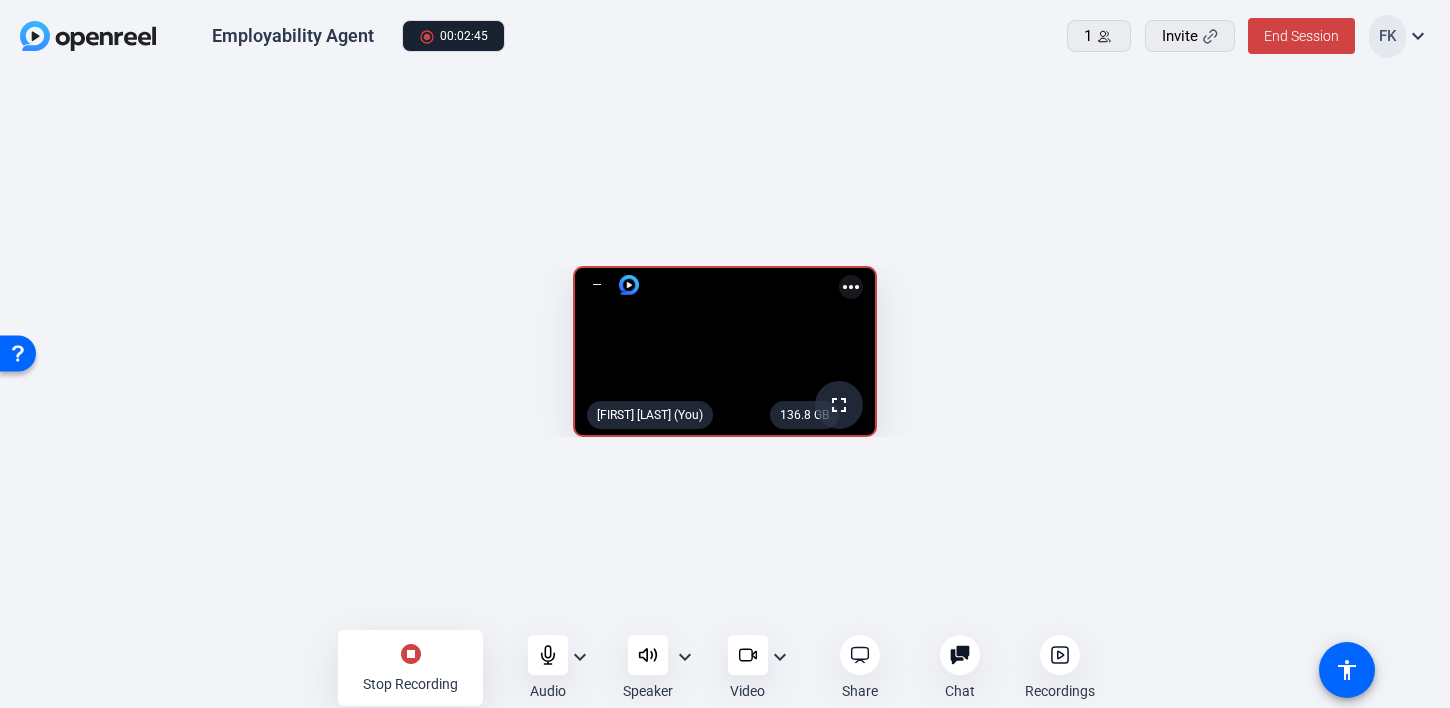 click on "stop_circle" 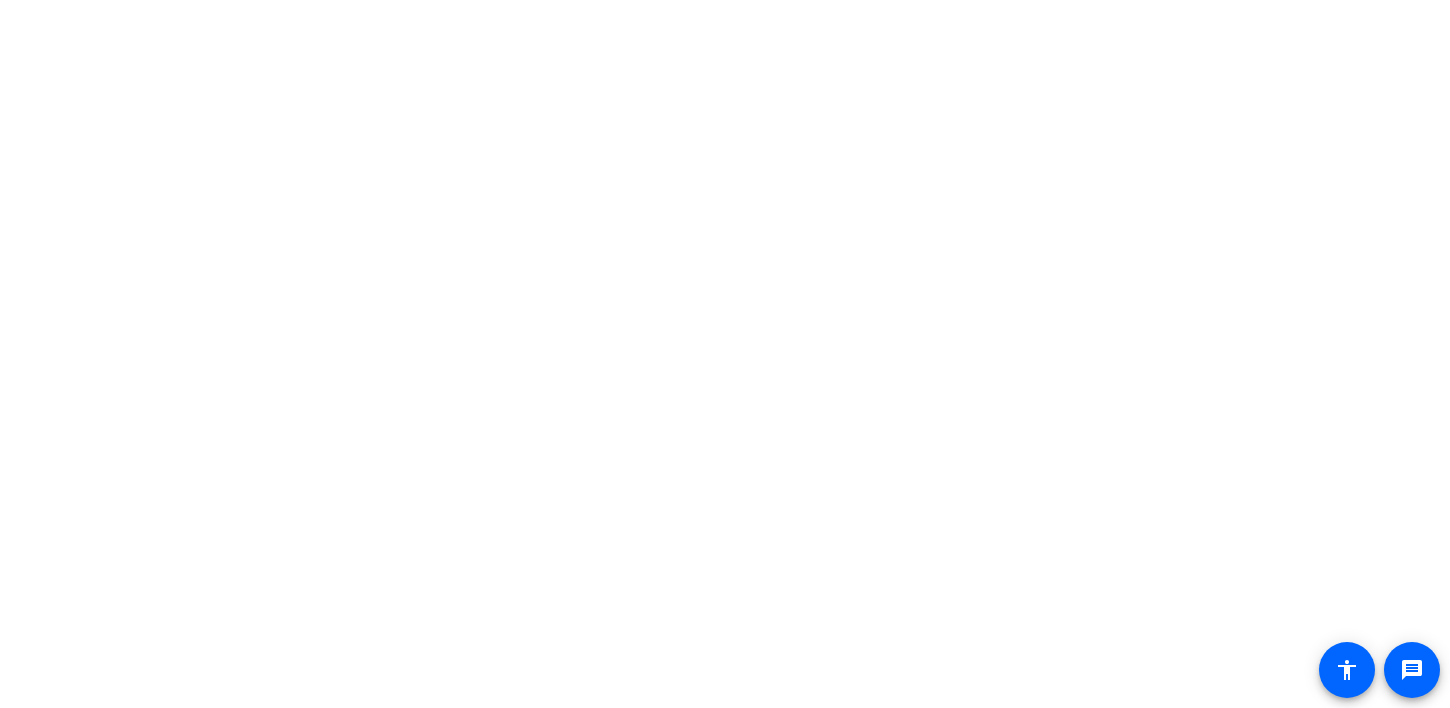 scroll, scrollTop: 0, scrollLeft: 0, axis: both 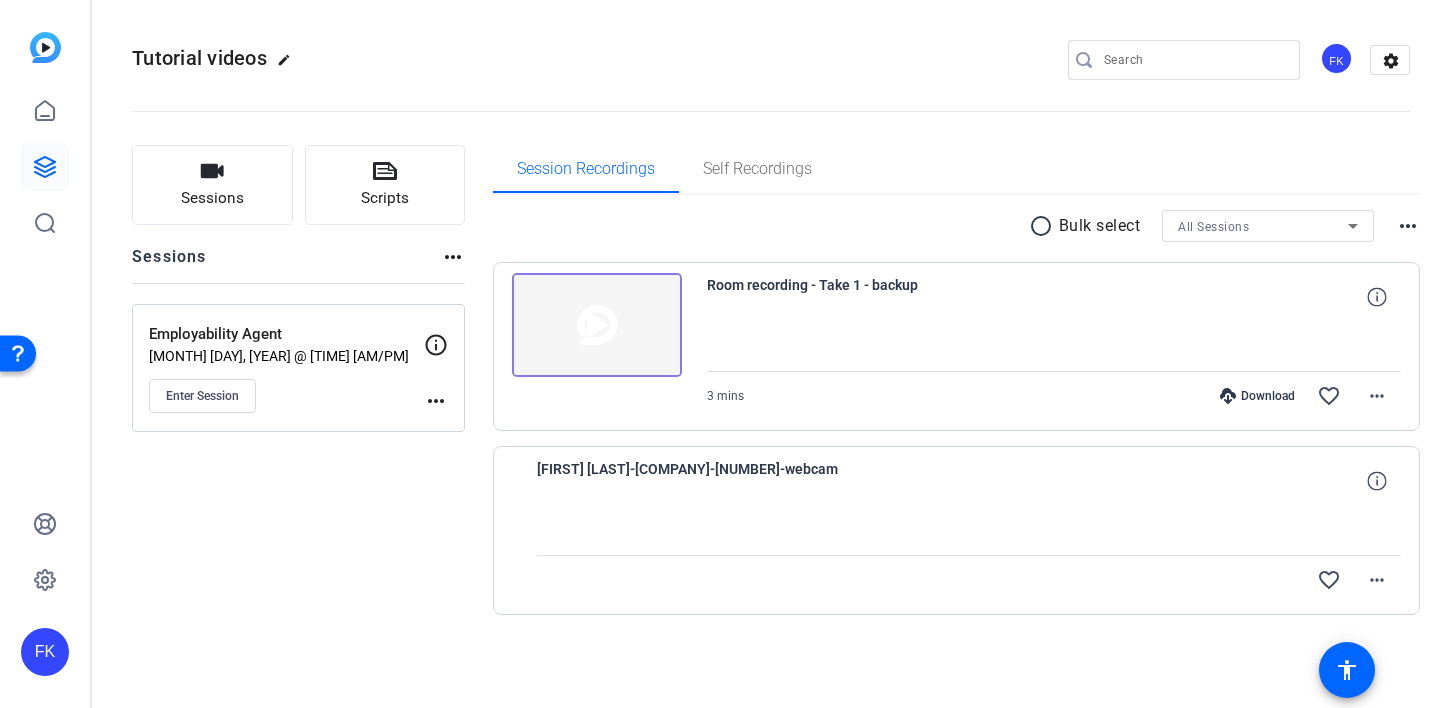 click at bounding box center (597, 325) 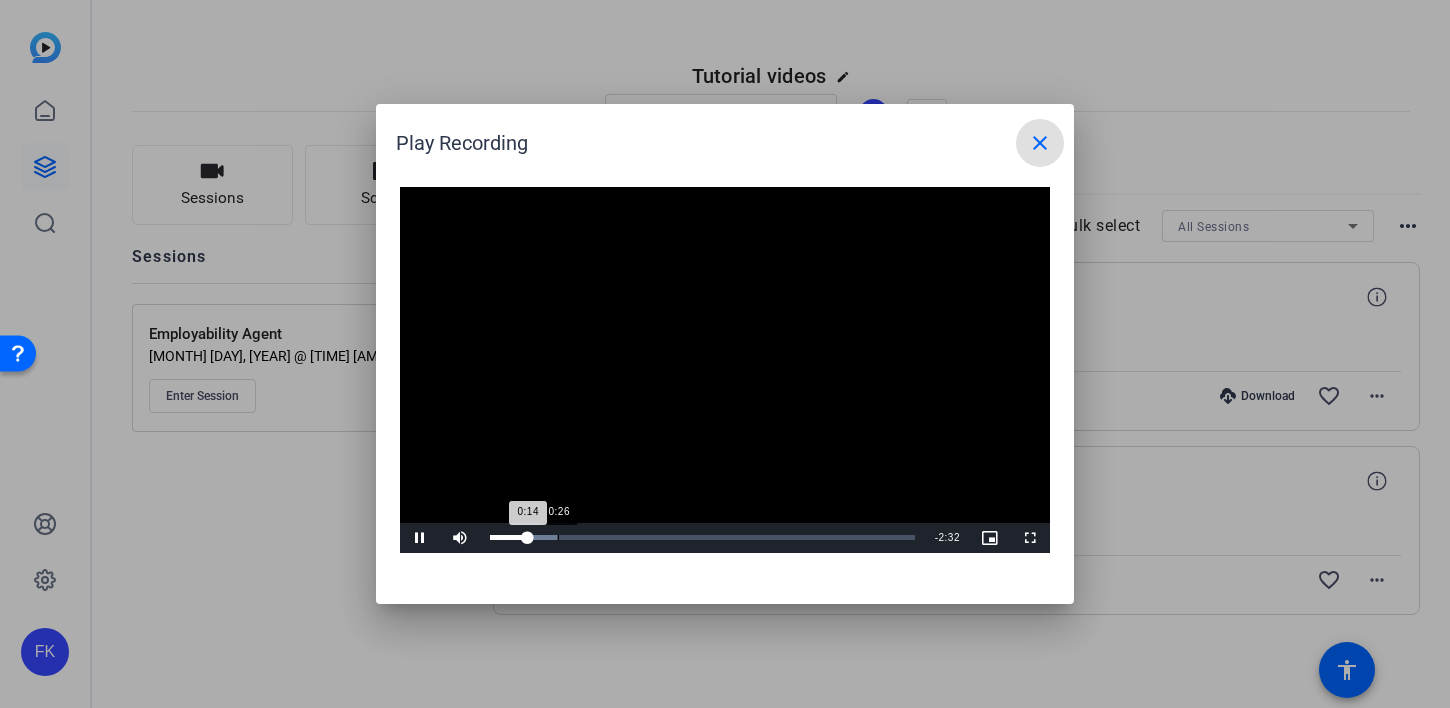 click on "Loaded :  15.68% 0:26 0:14" at bounding box center (702, 537) 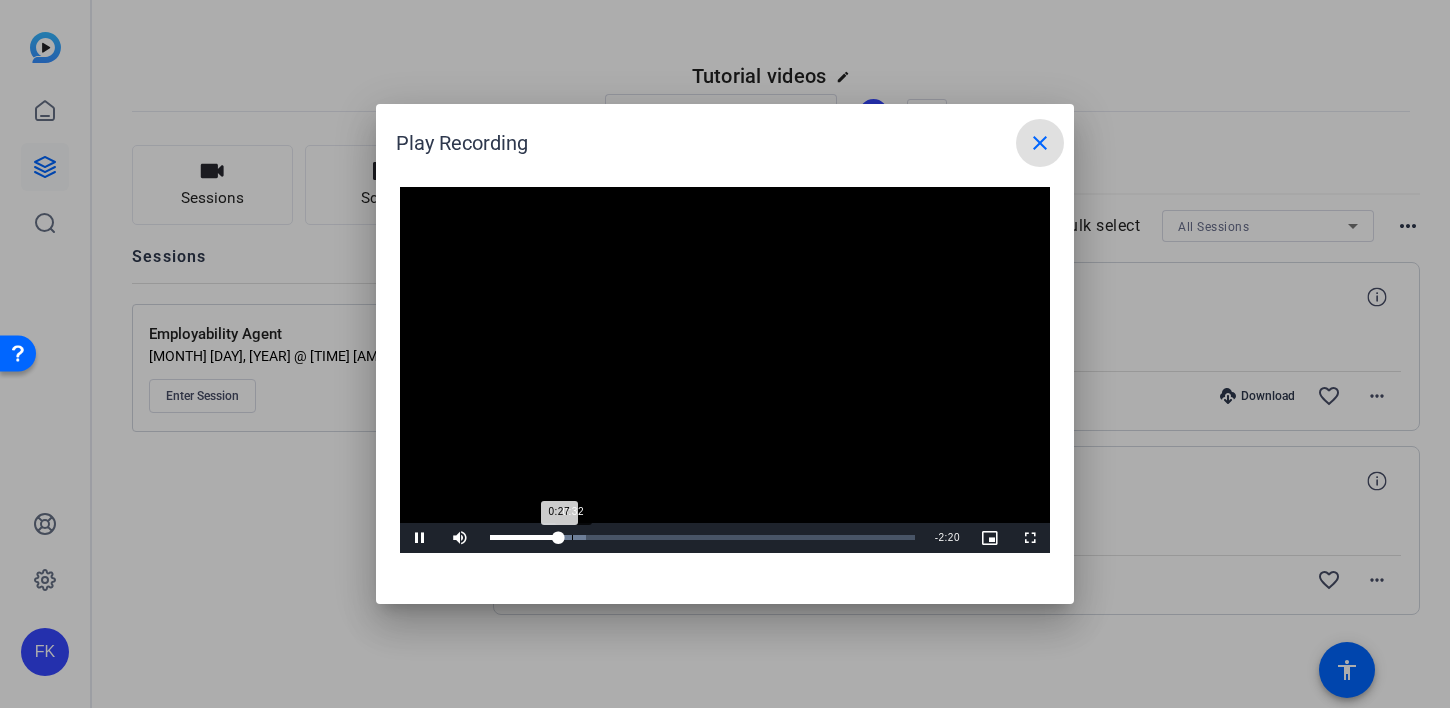 click on "Loaded :  22.54% 0:32 0:27" at bounding box center [702, 537] 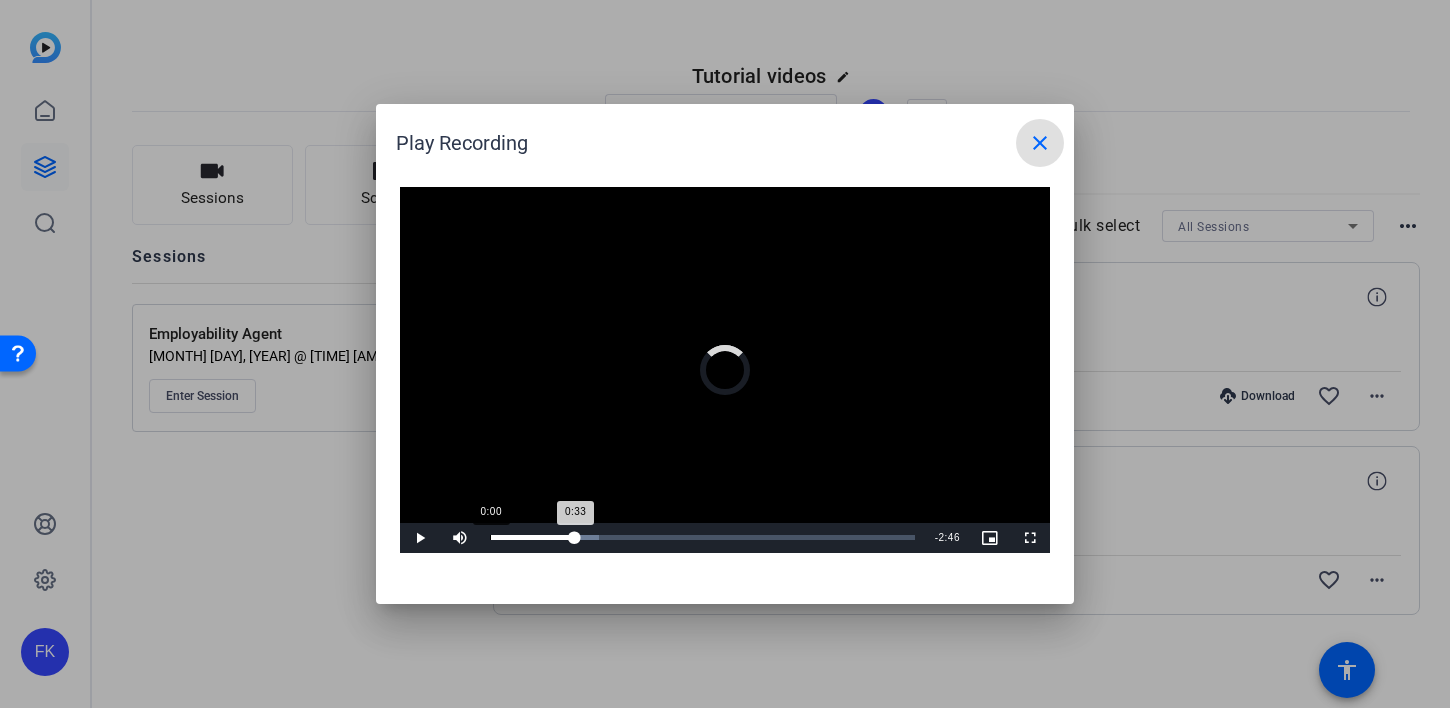 click on "0:00" at bounding box center [490, 537] 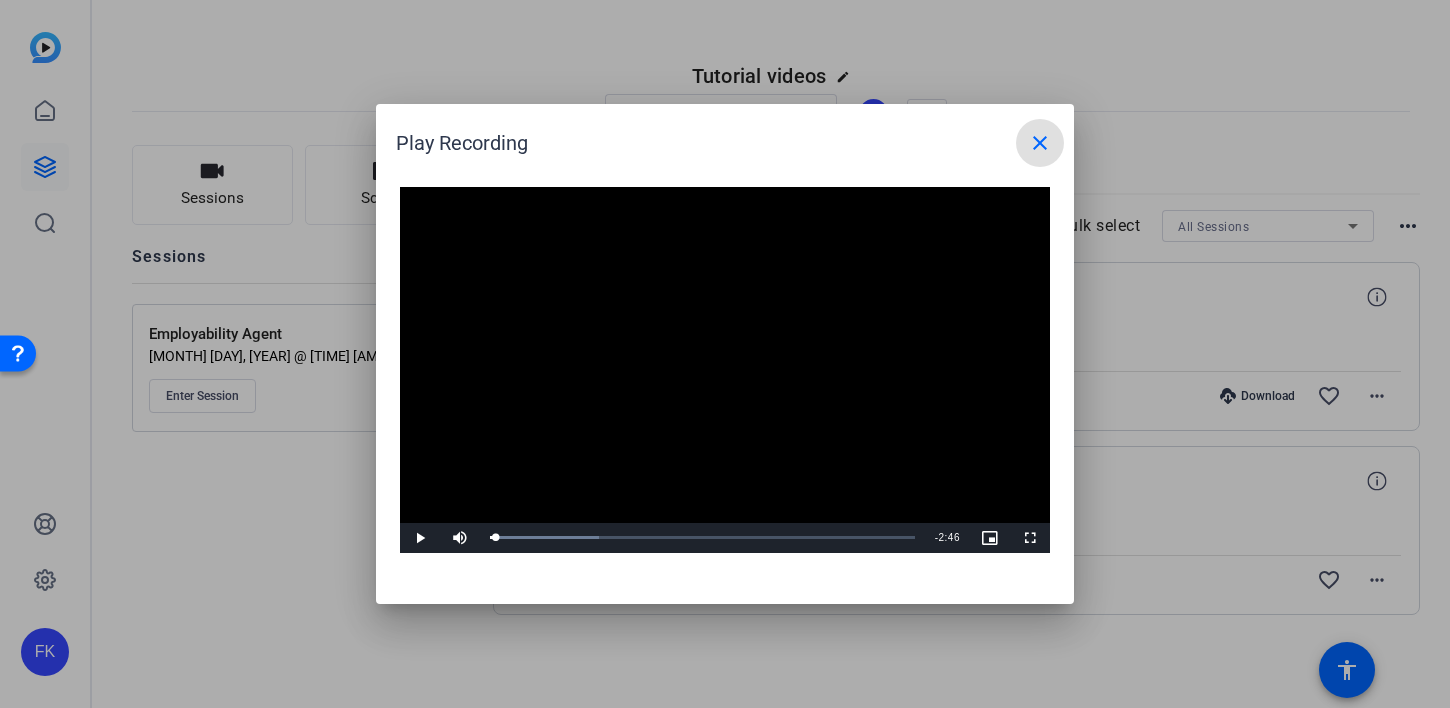 drag, startPoint x: 496, startPoint y: 536, endPoint x: 473, endPoint y: 536, distance: 23 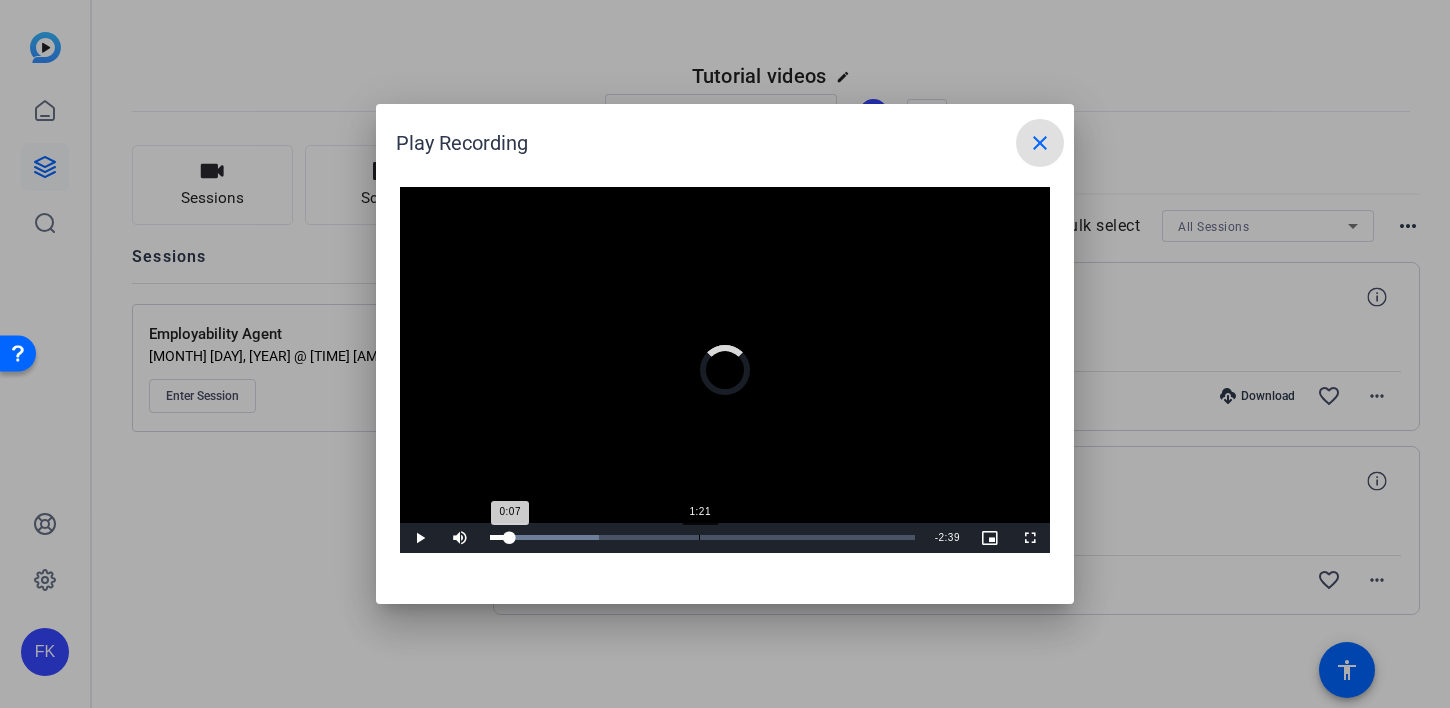 click on "Loaded :  25.78% 1:21 0:07" at bounding box center [702, 538] 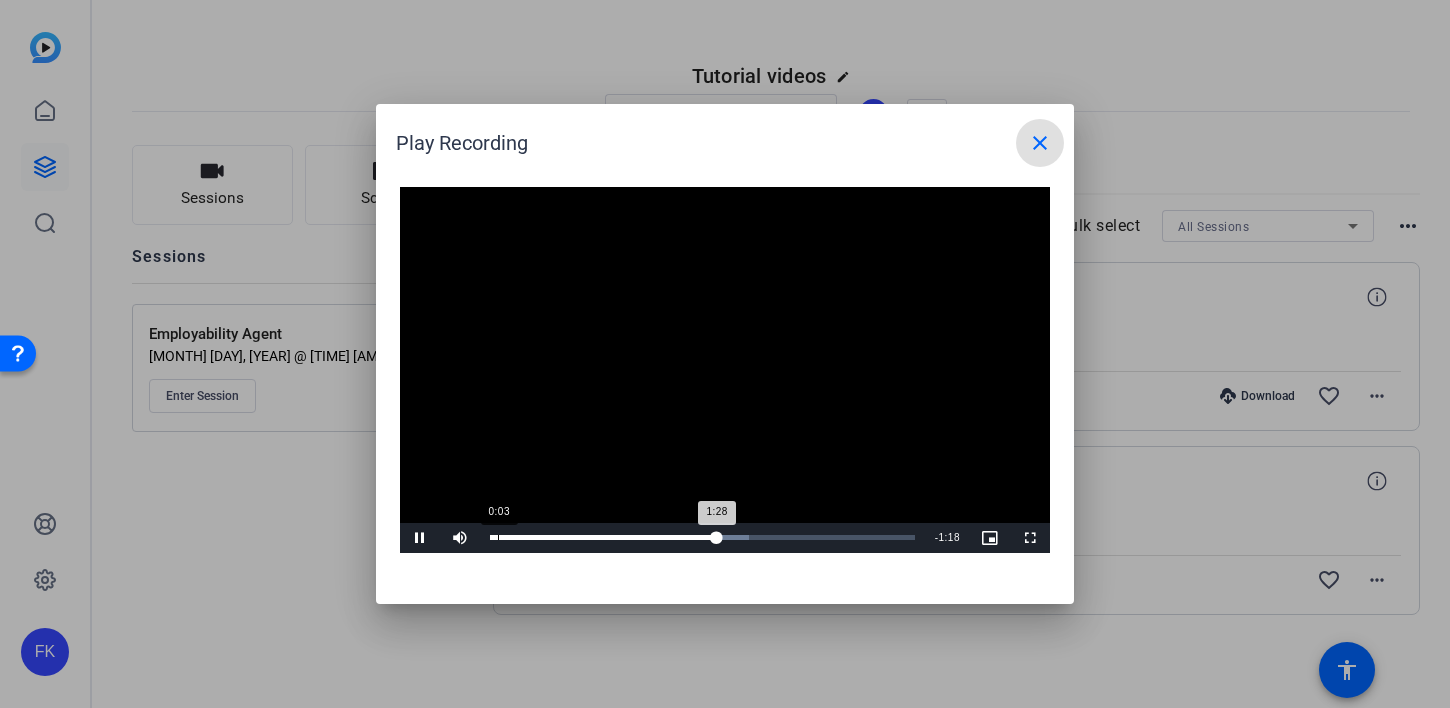 click on "Loaded :  61.07% 0:03 1:28" at bounding box center (702, 537) 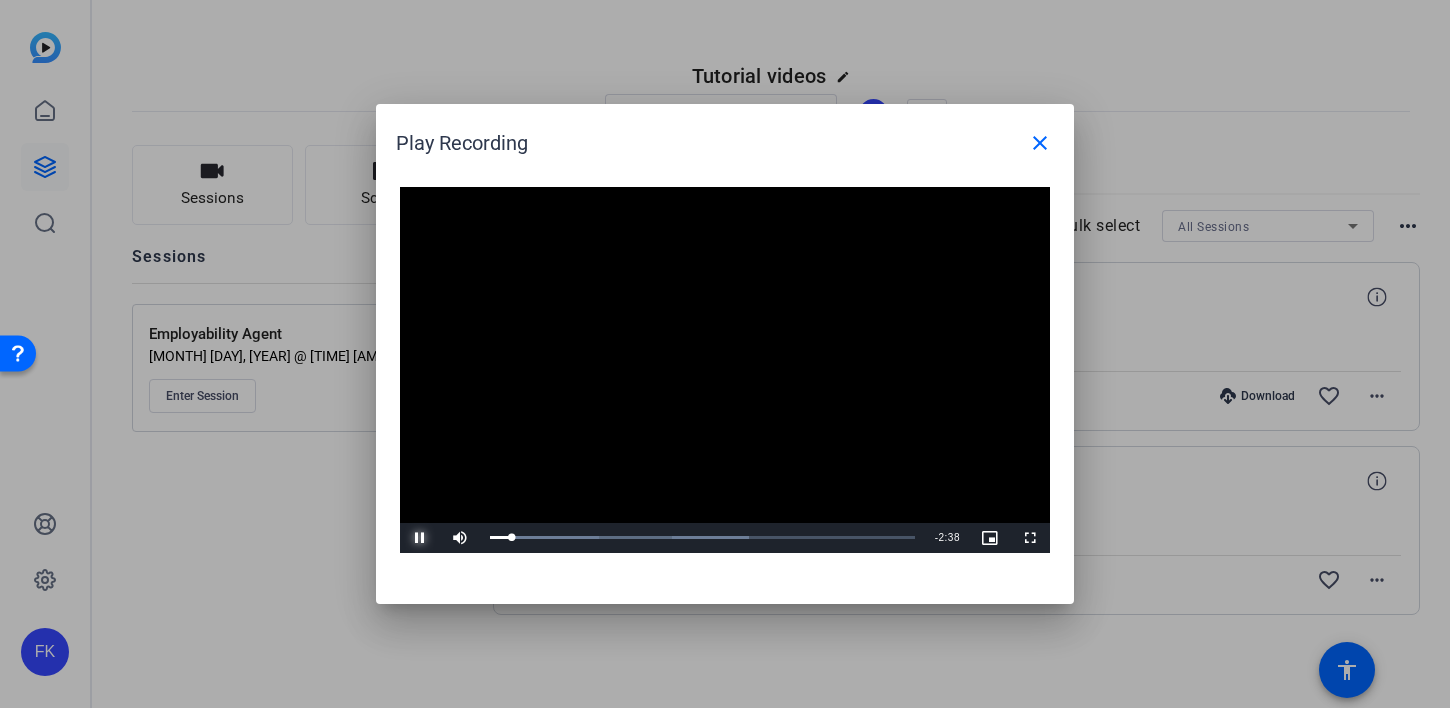 click at bounding box center (420, 538) 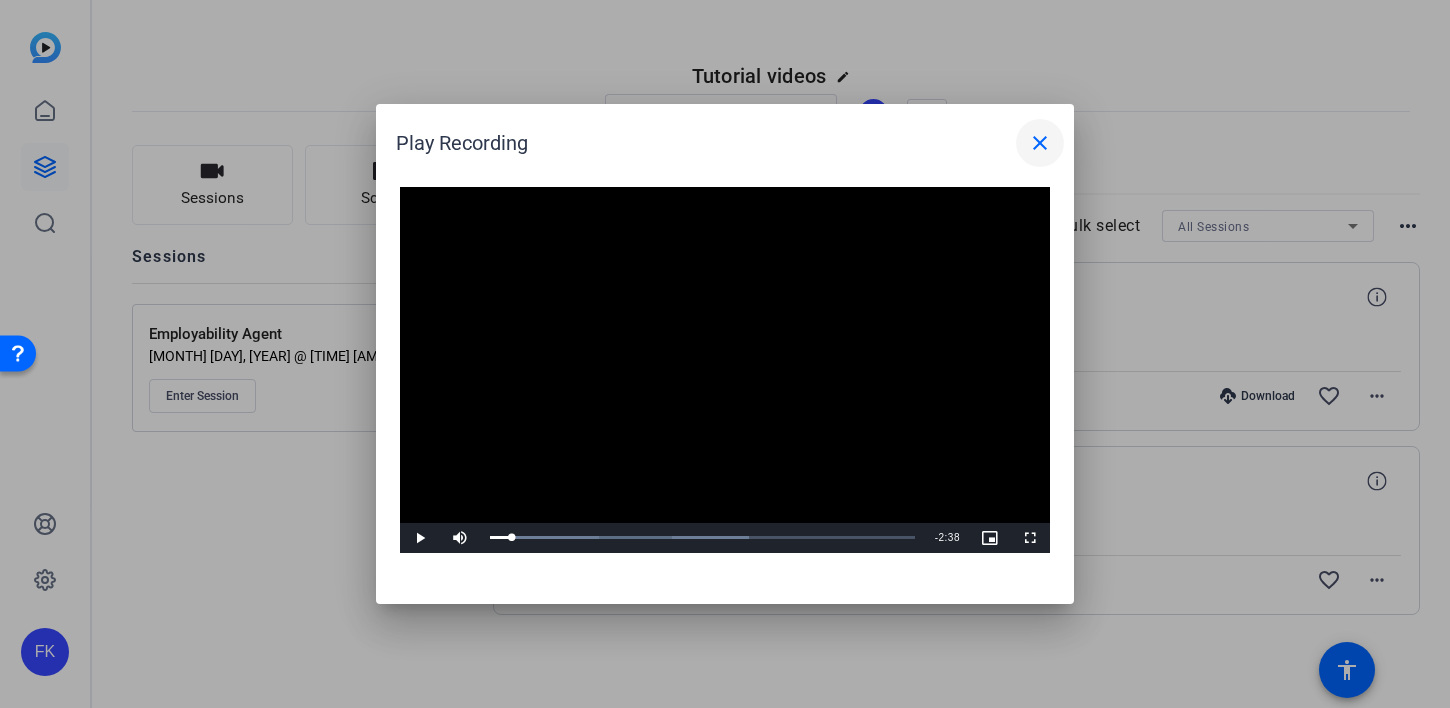 click on "close" at bounding box center [1040, 143] 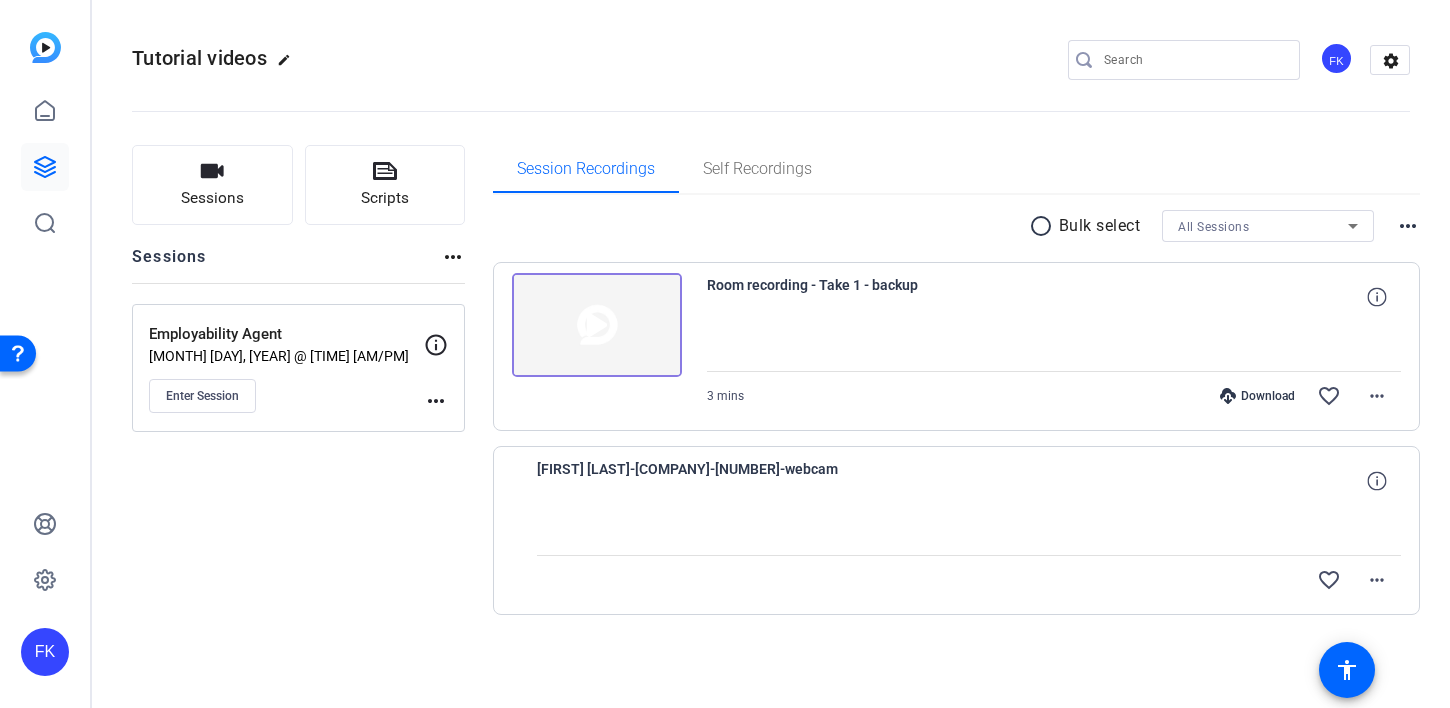 click at bounding box center [597, 325] 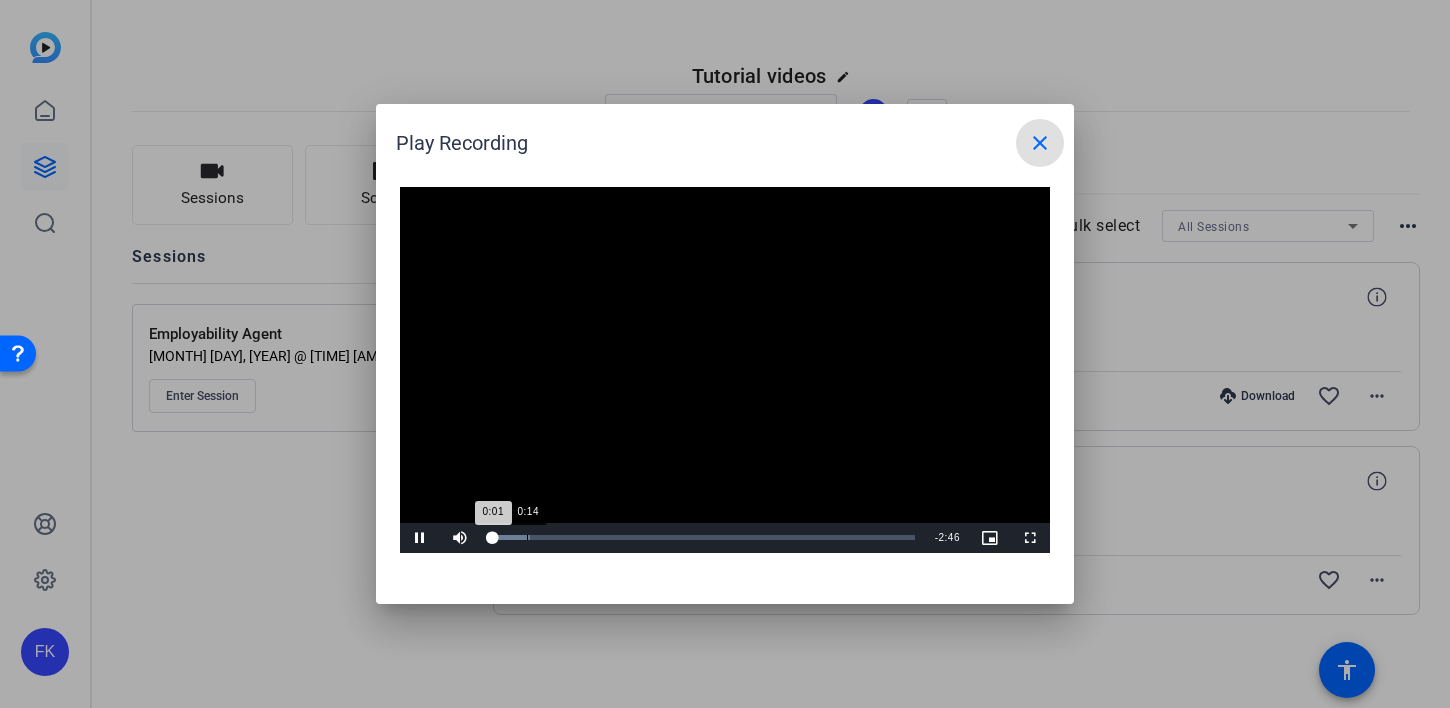 click on "Loaded :  9.50% 0:14 0:01" at bounding box center [702, 538] 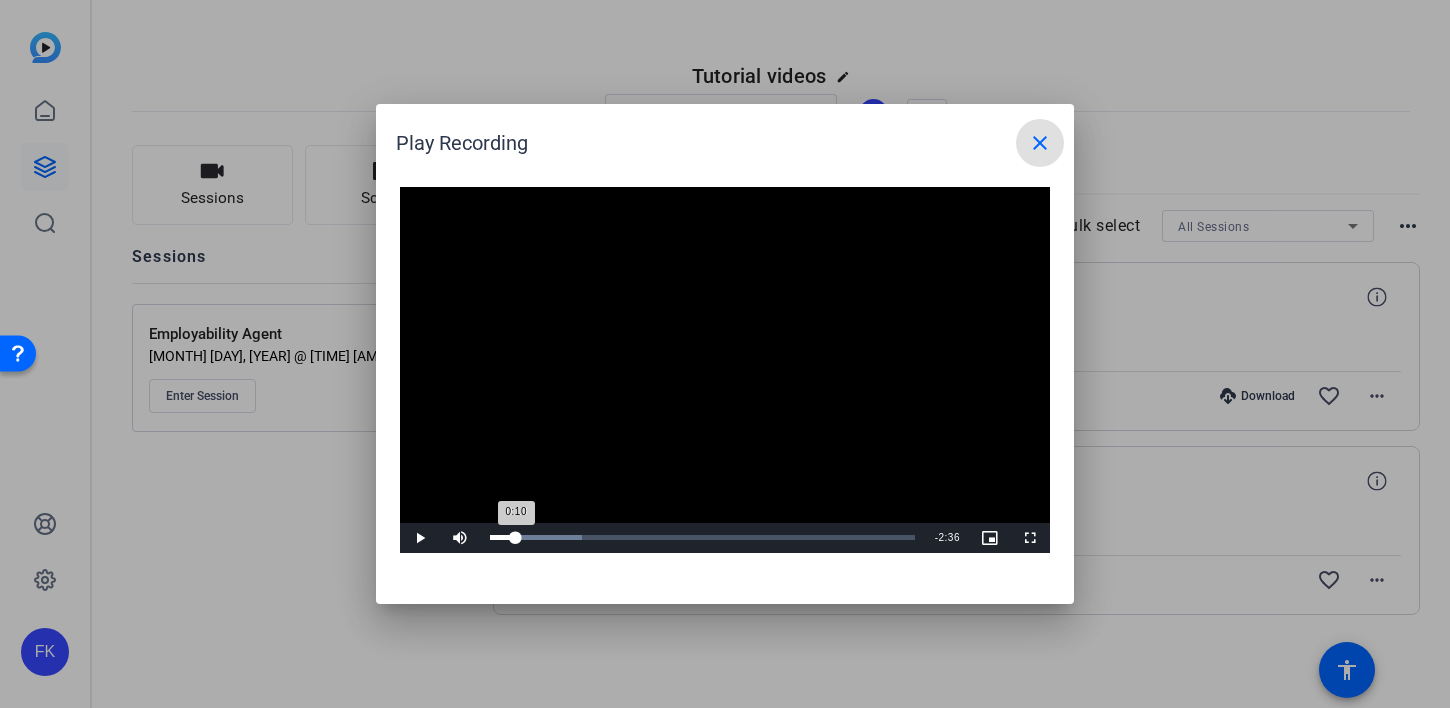 click on "Loaded :  21.61% 0:10 0:10" at bounding box center (702, 537) 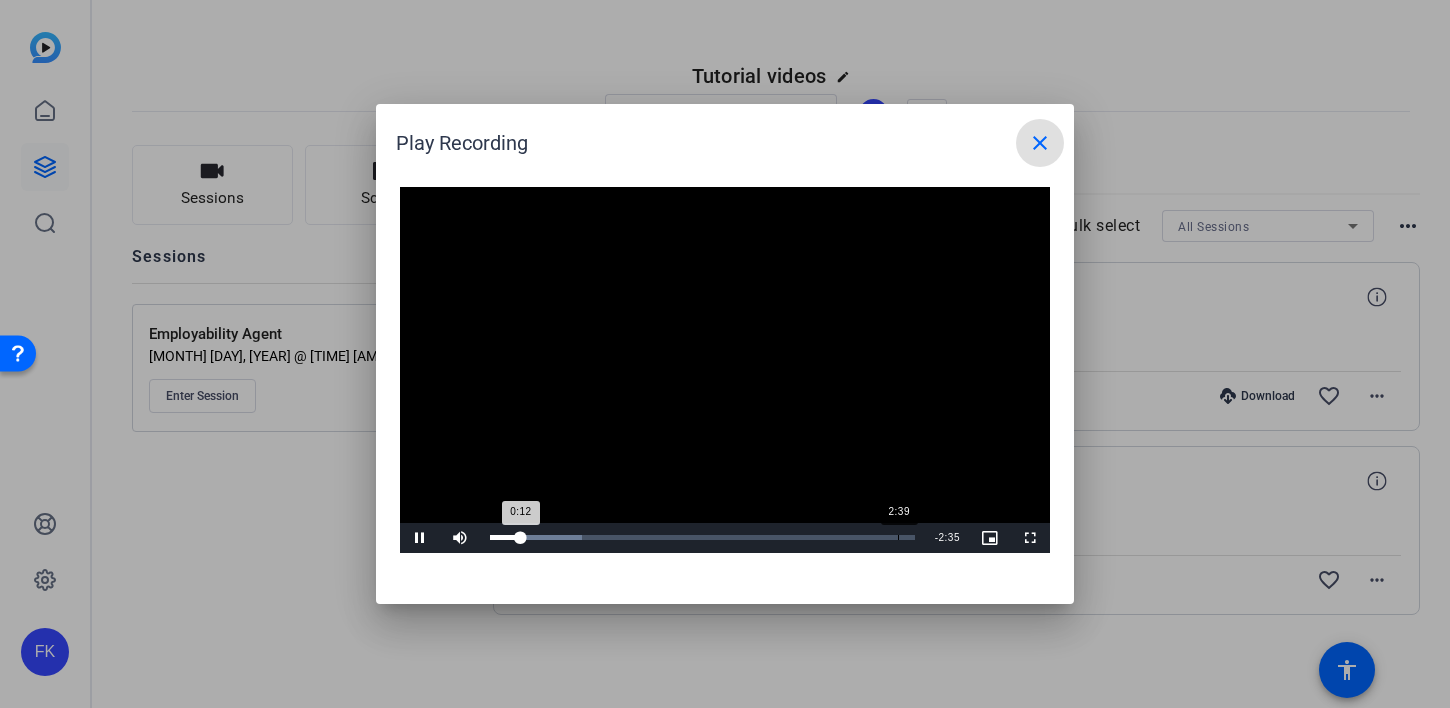 click on "Loaded :  21.61% 2:39 0:12" at bounding box center (702, 537) 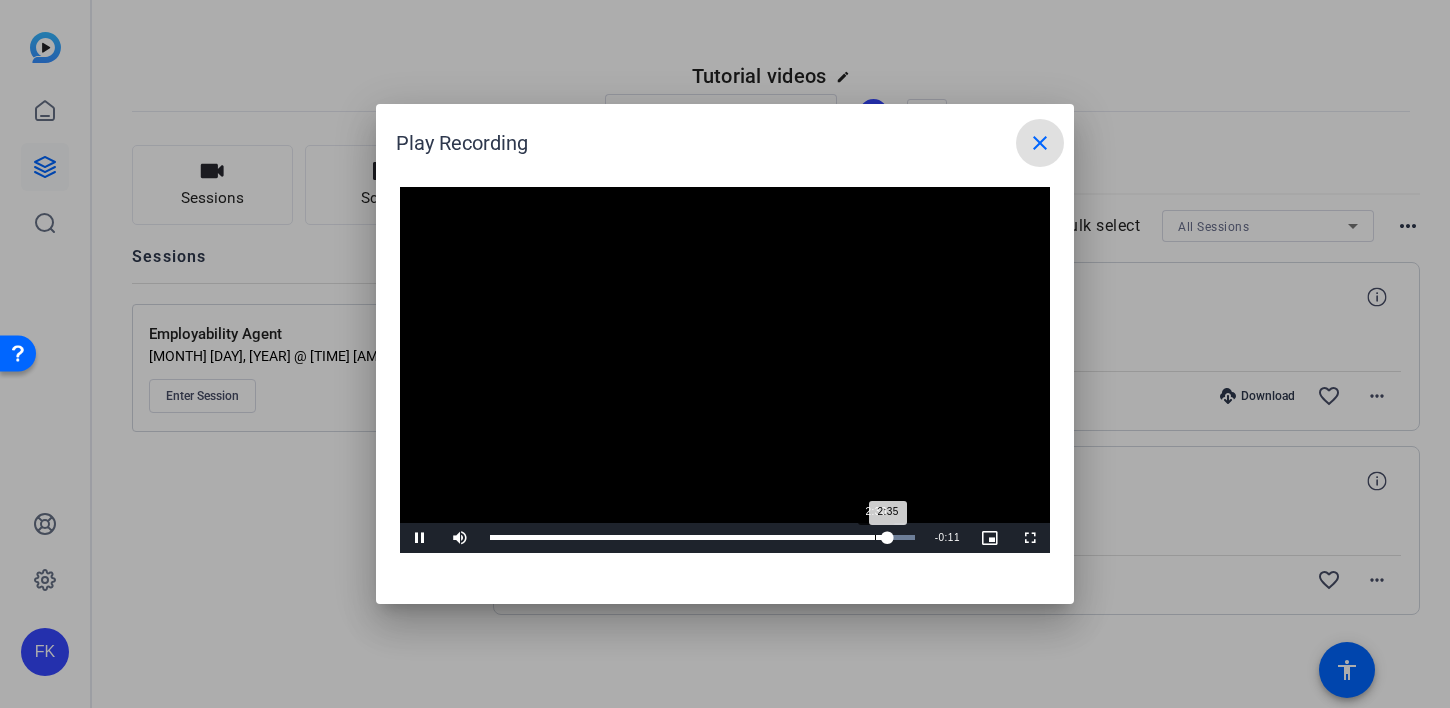 click on "2:30" at bounding box center (875, 537) 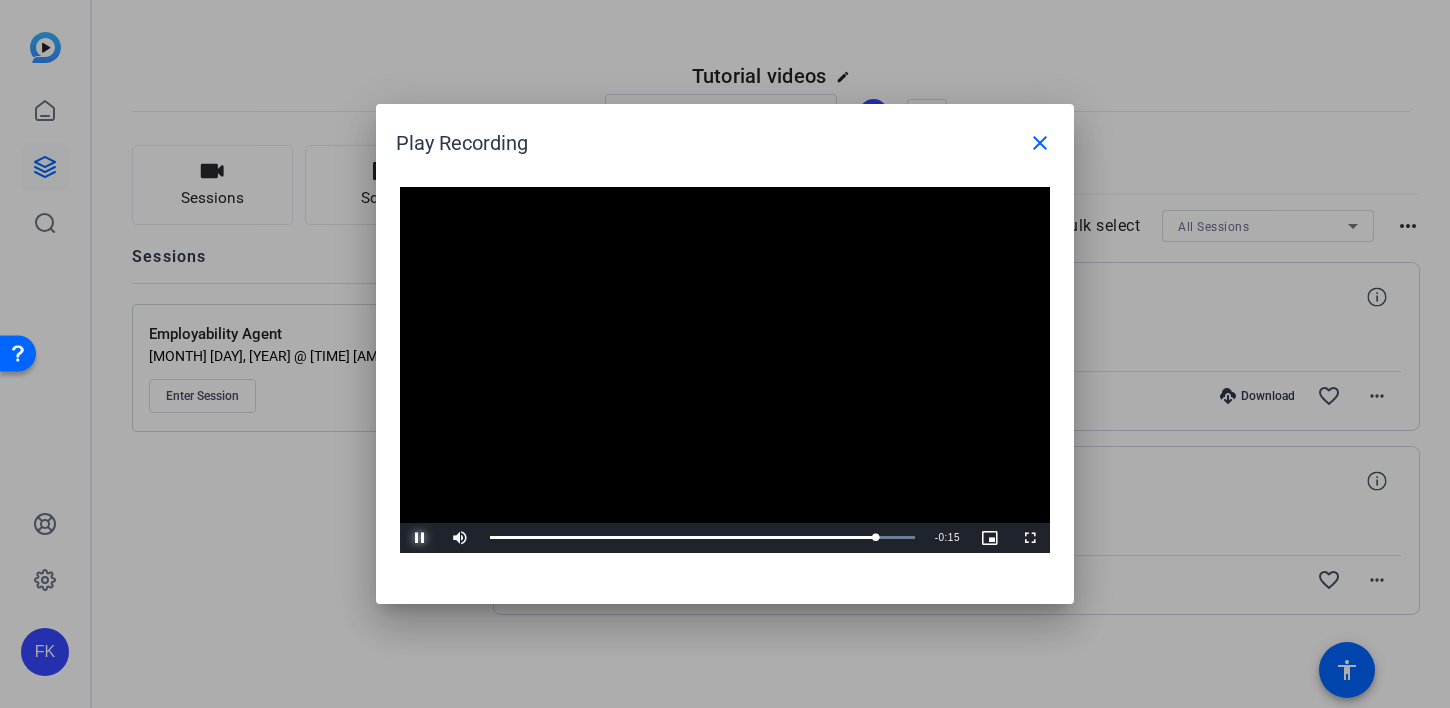 click at bounding box center (420, 538) 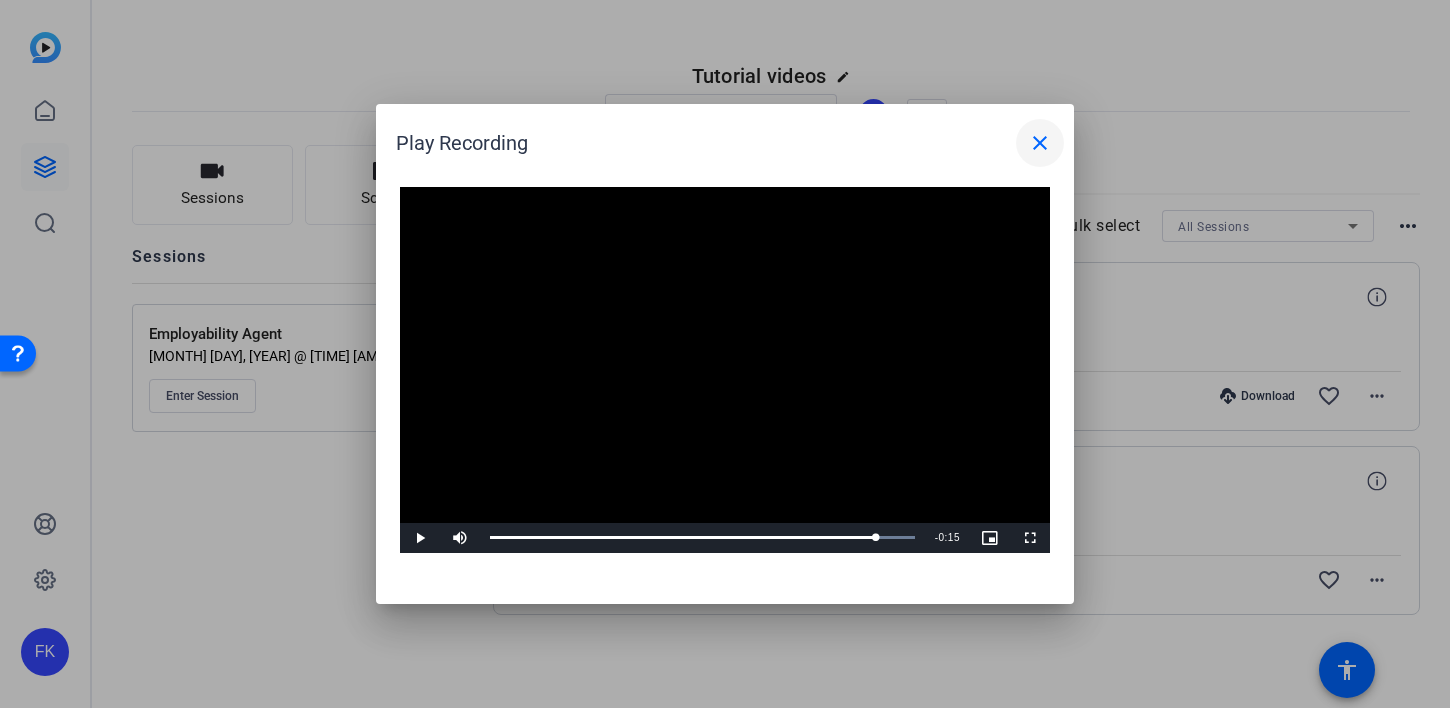 click on "close" at bounding box center (1040, 143) 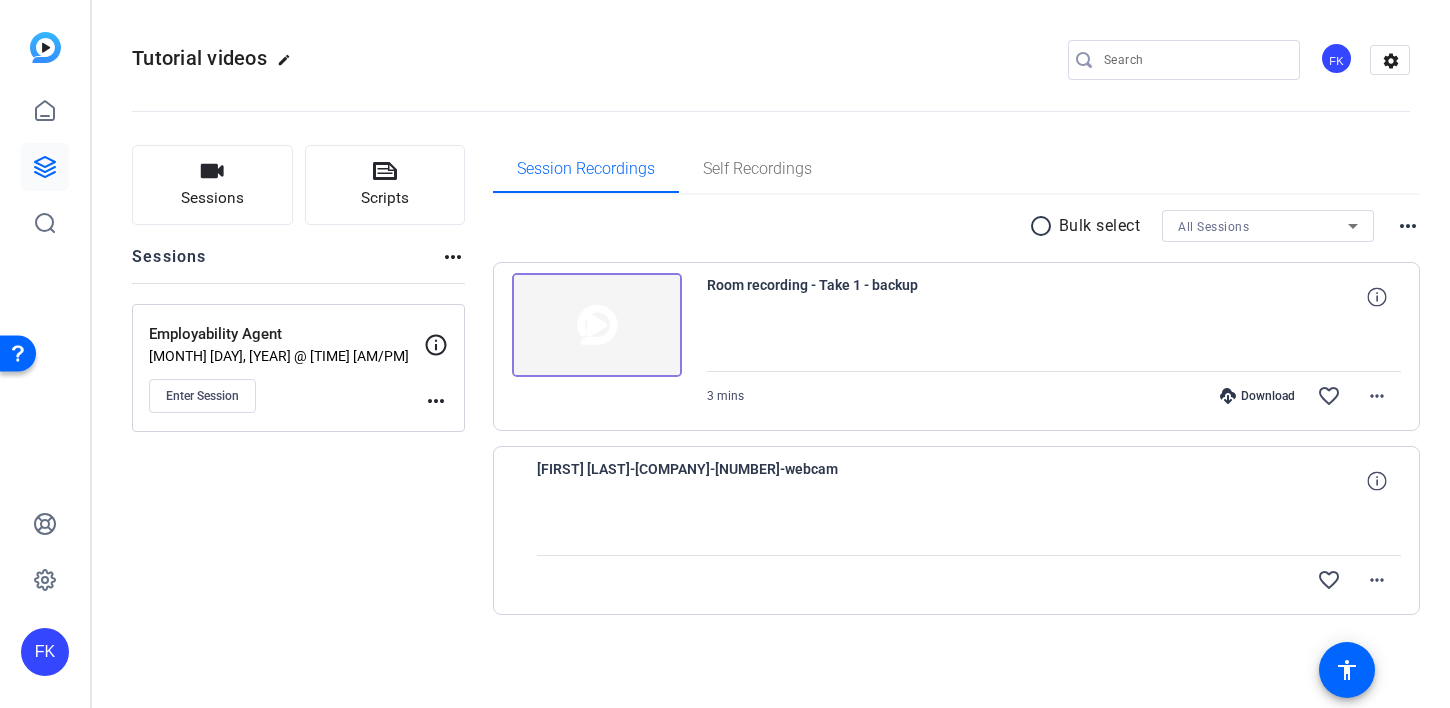 click at bounding box center (597, 325) 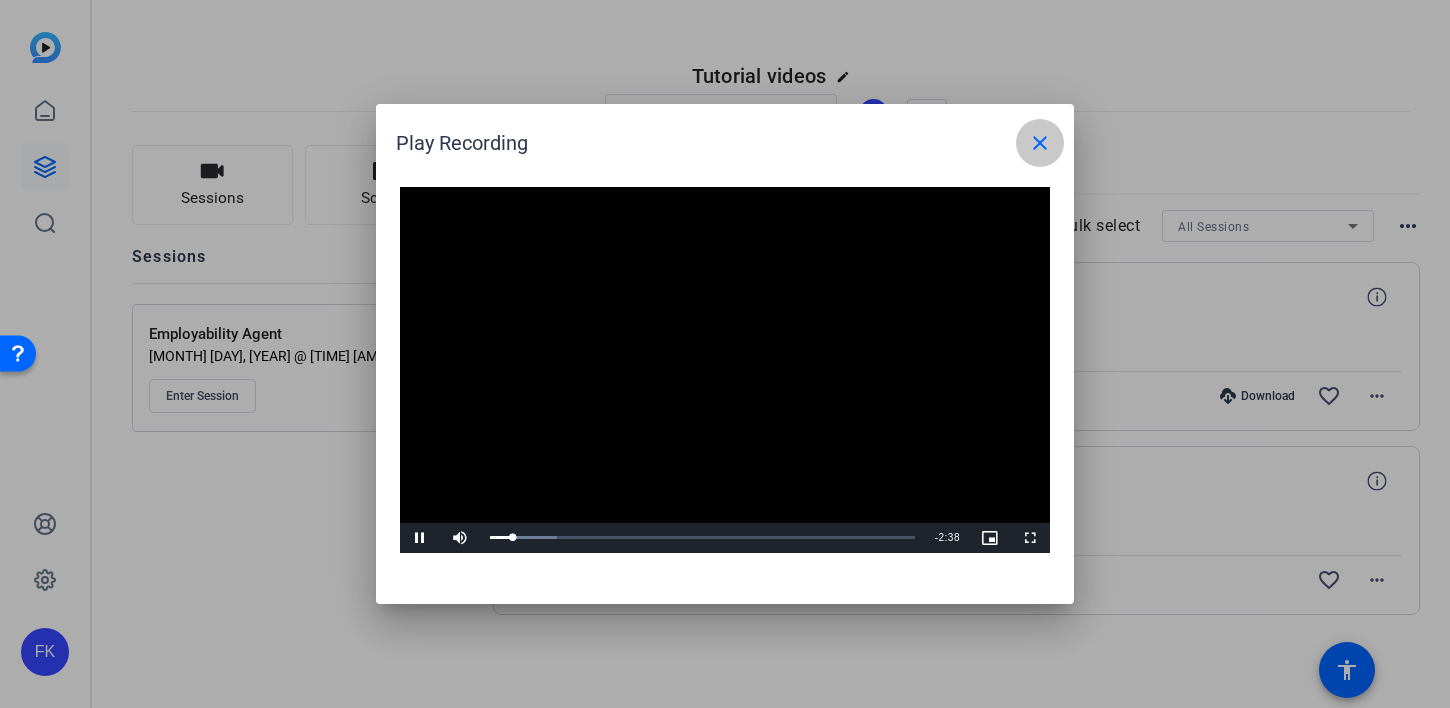 click on "close" at bounding box center [1040, 143] 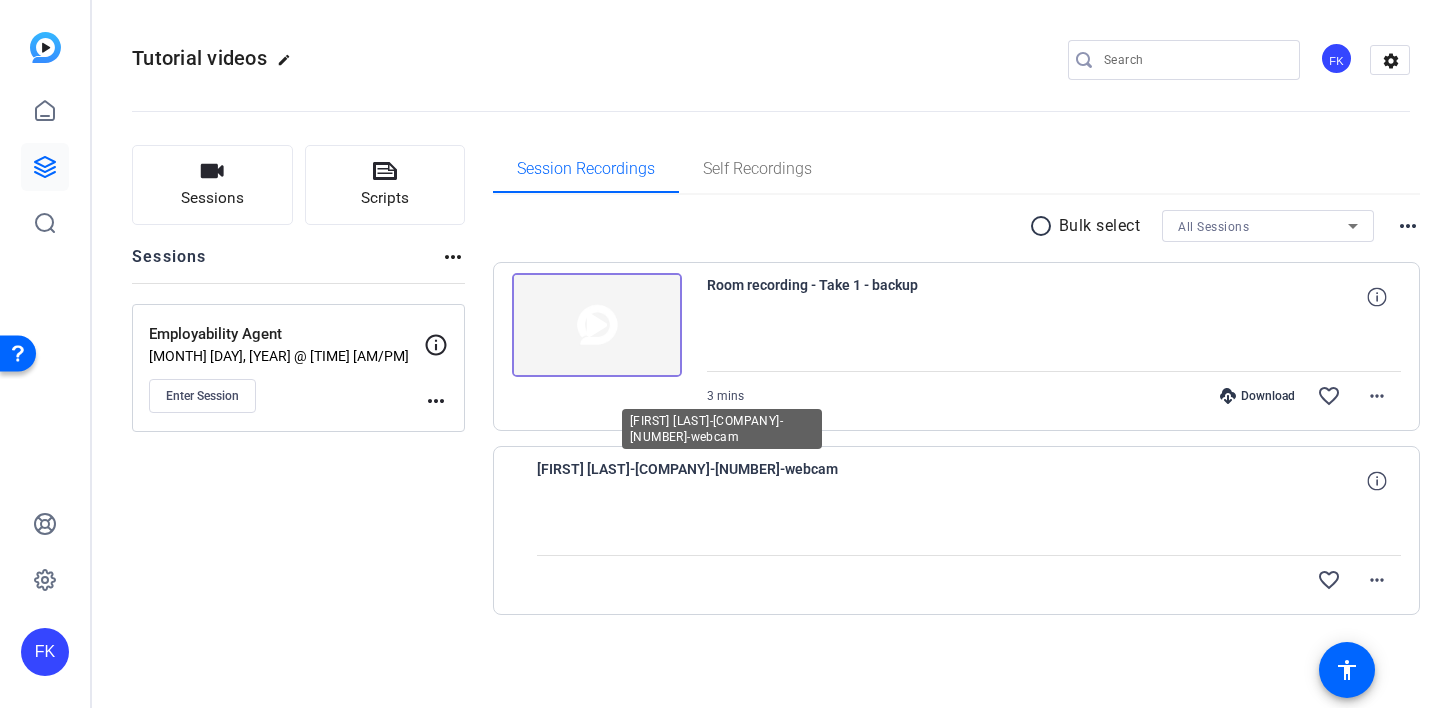 click on "[FIRST] [LAST]-Employability Agent-[NUMBER]-webcam" at bounding box center (722, 481) 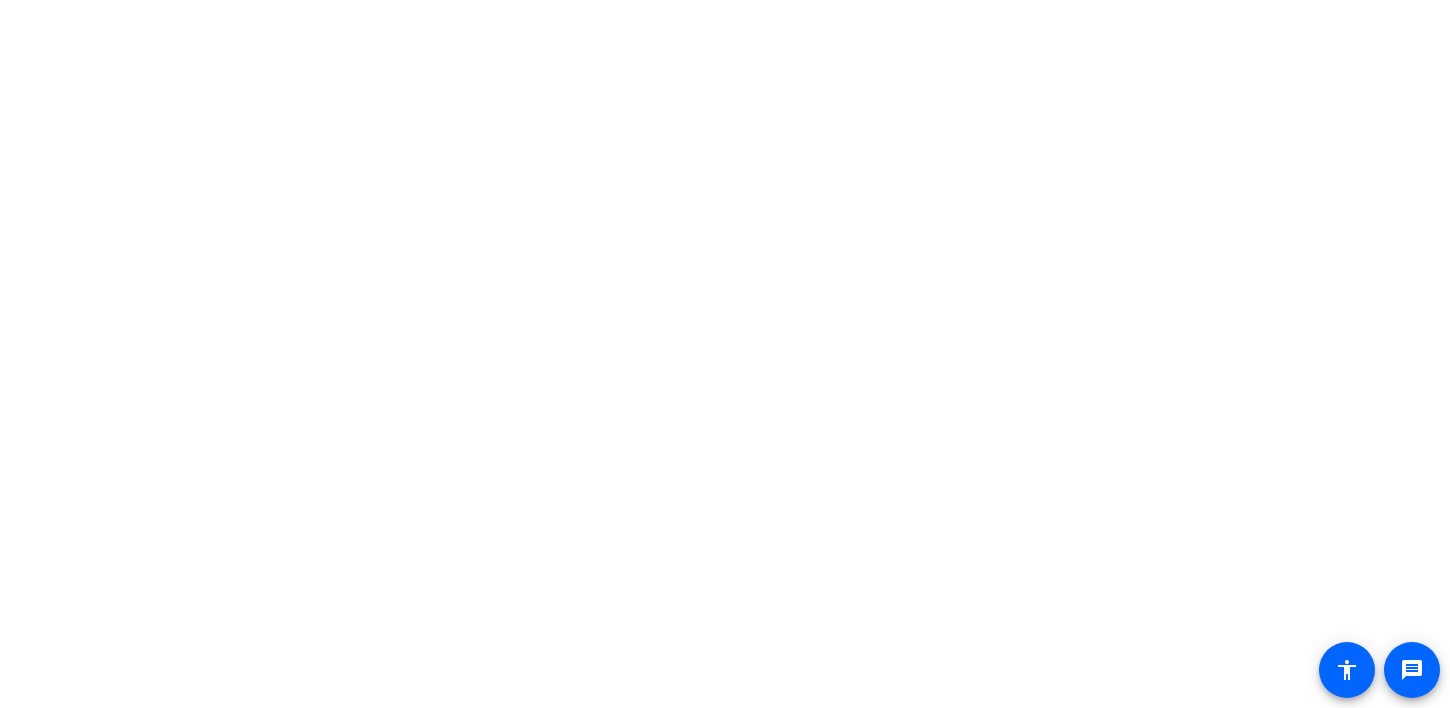 scroll, scrollTop: 0, scrollLeft: 0, axis: both 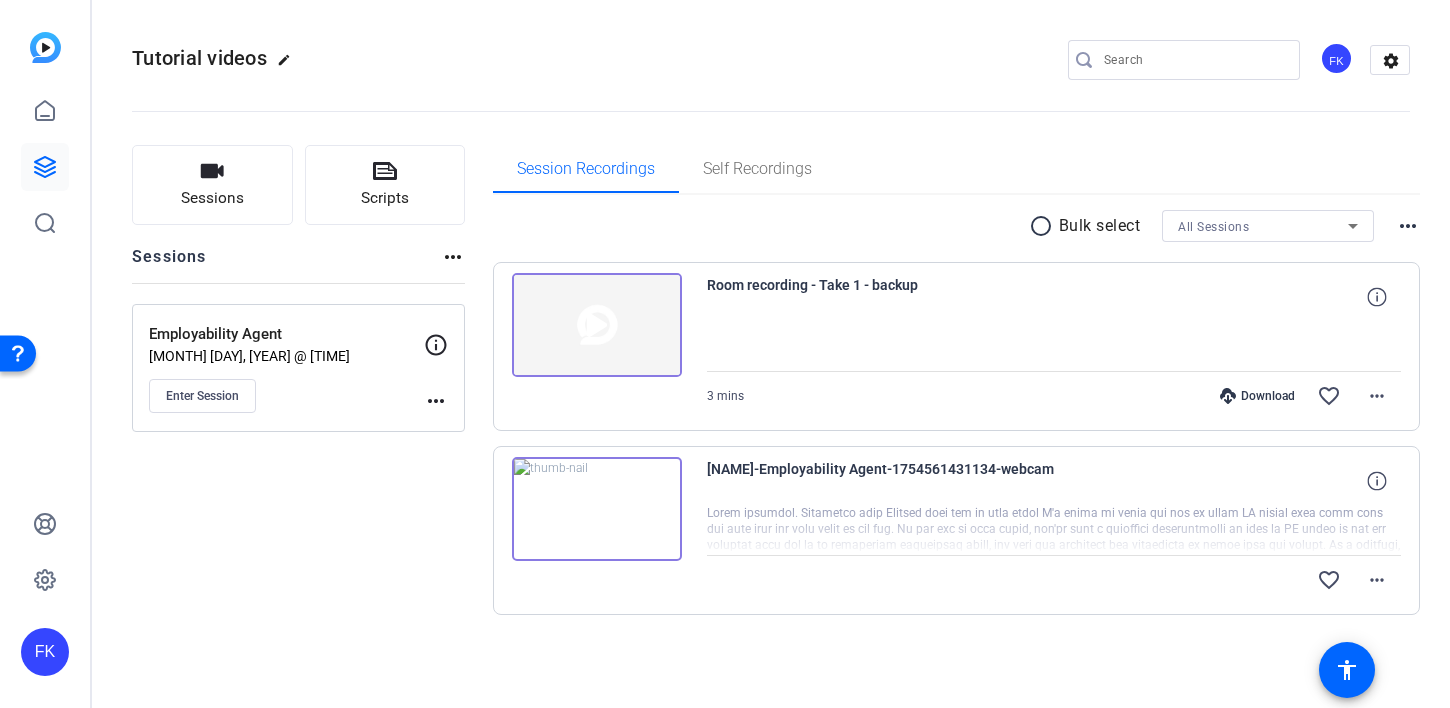 click at bounding box center (597, 509) 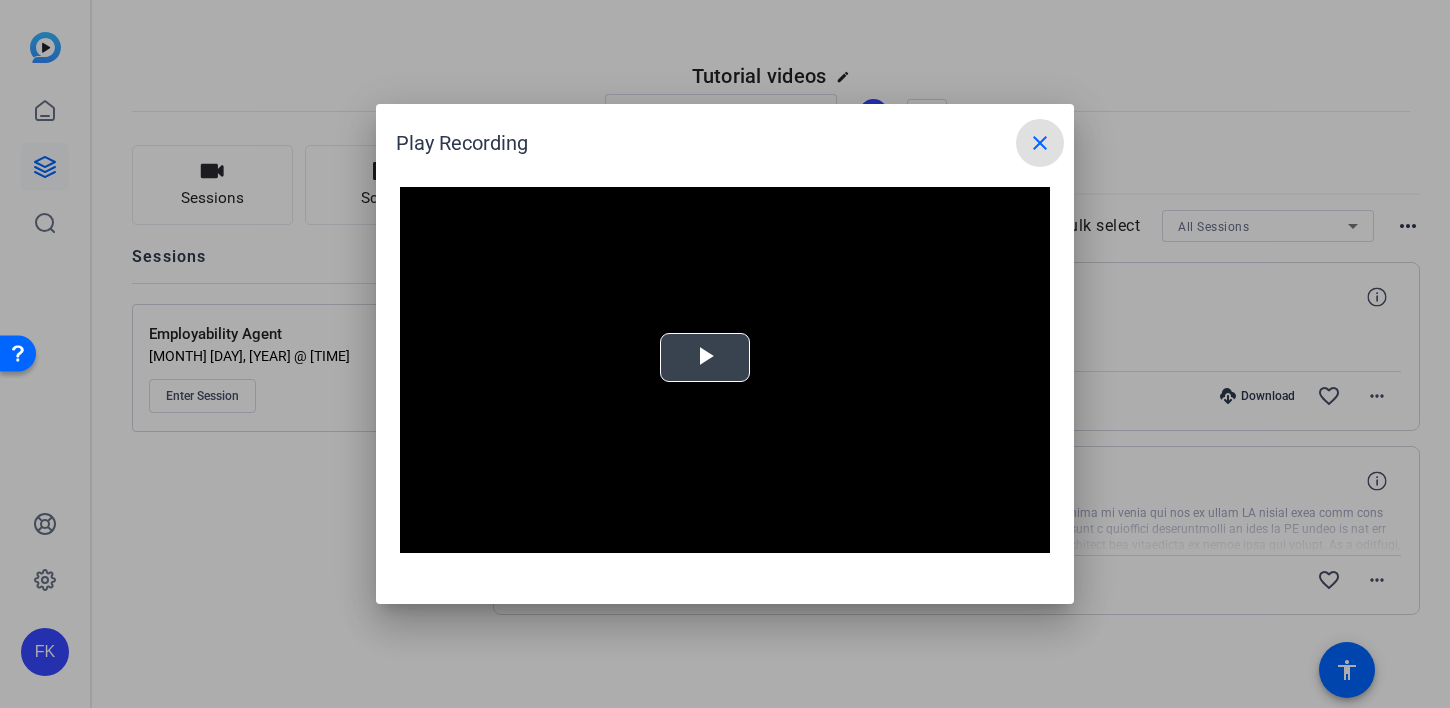 click at bounding box center (705, 358) 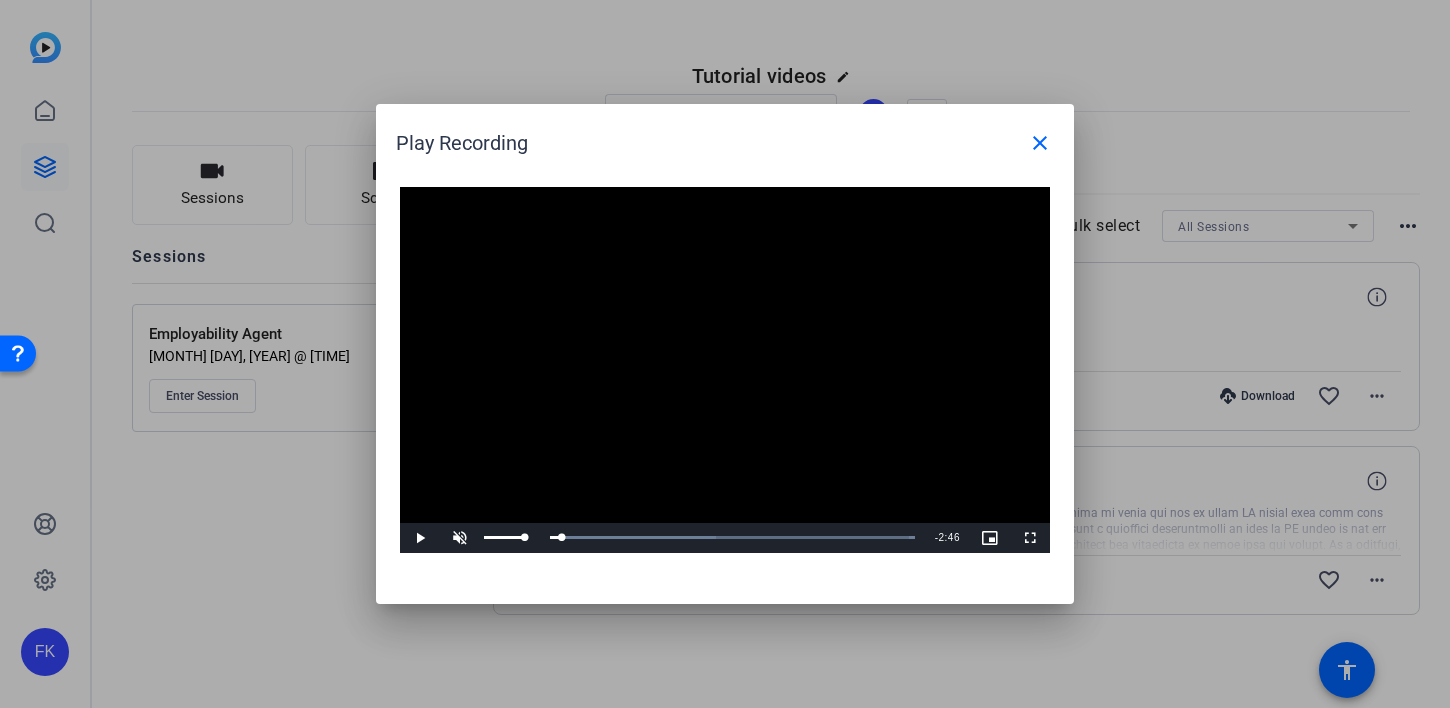 drag, startPoint x: 528, startPoint y: 532, endPoint x: 467, endPoint y: 534, distance: 61.03278 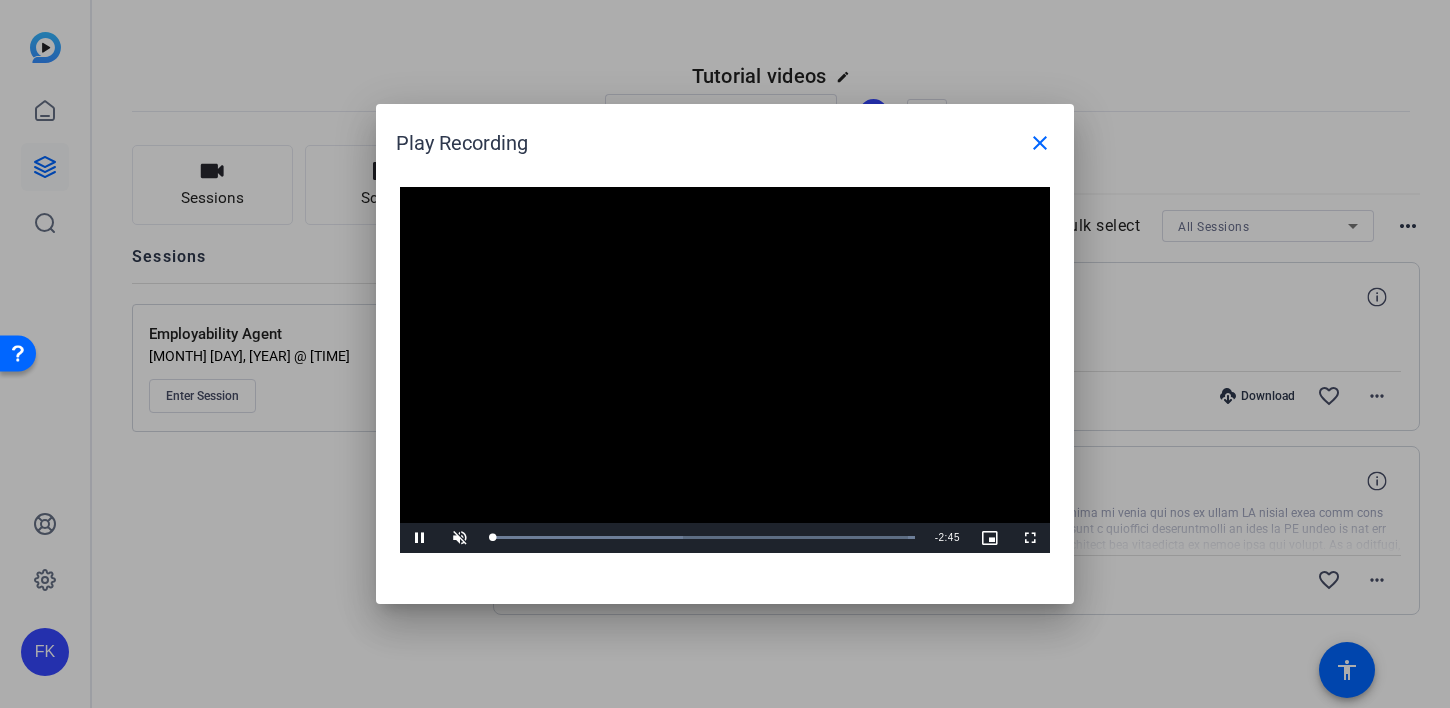 drag, startPoint x: 549, startPoint y: 535, endPoint x: 476, endPoint y: 535, distance: 73 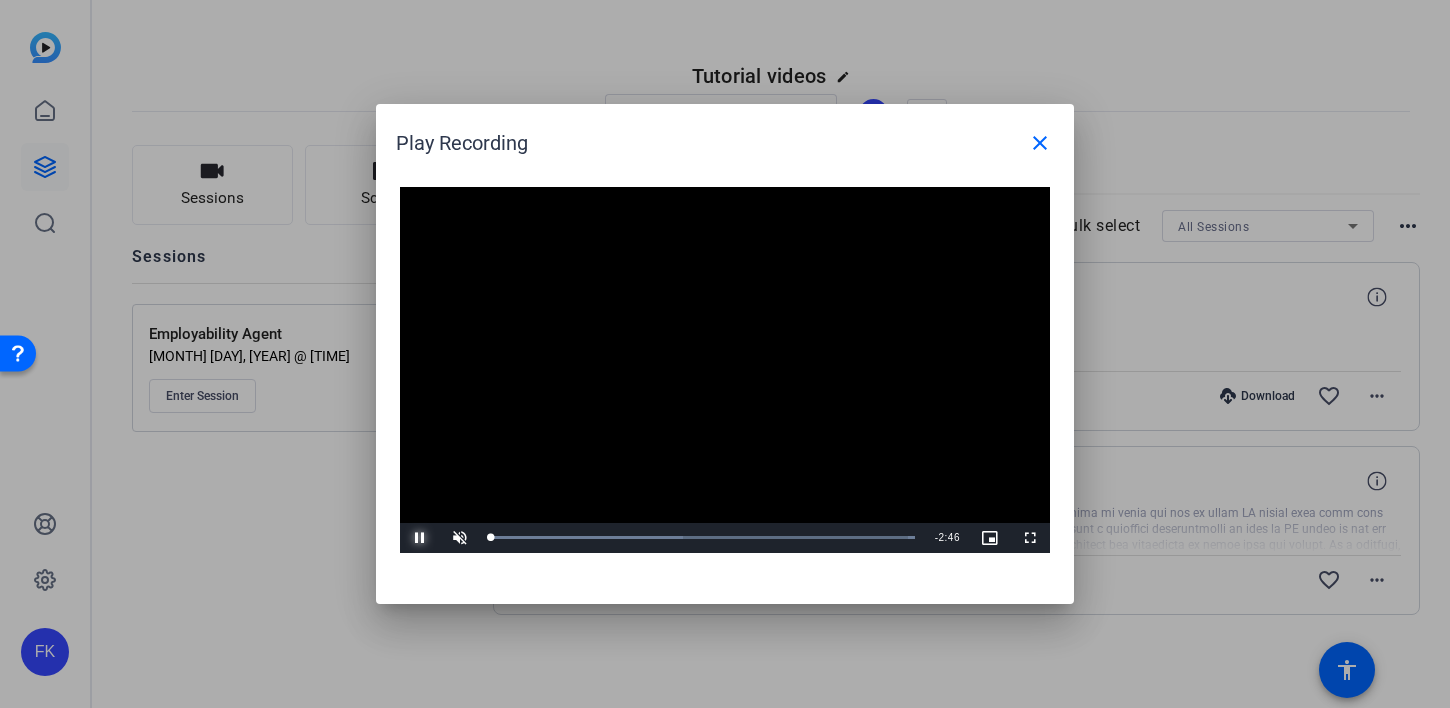 click at bounding box center [420, 538] 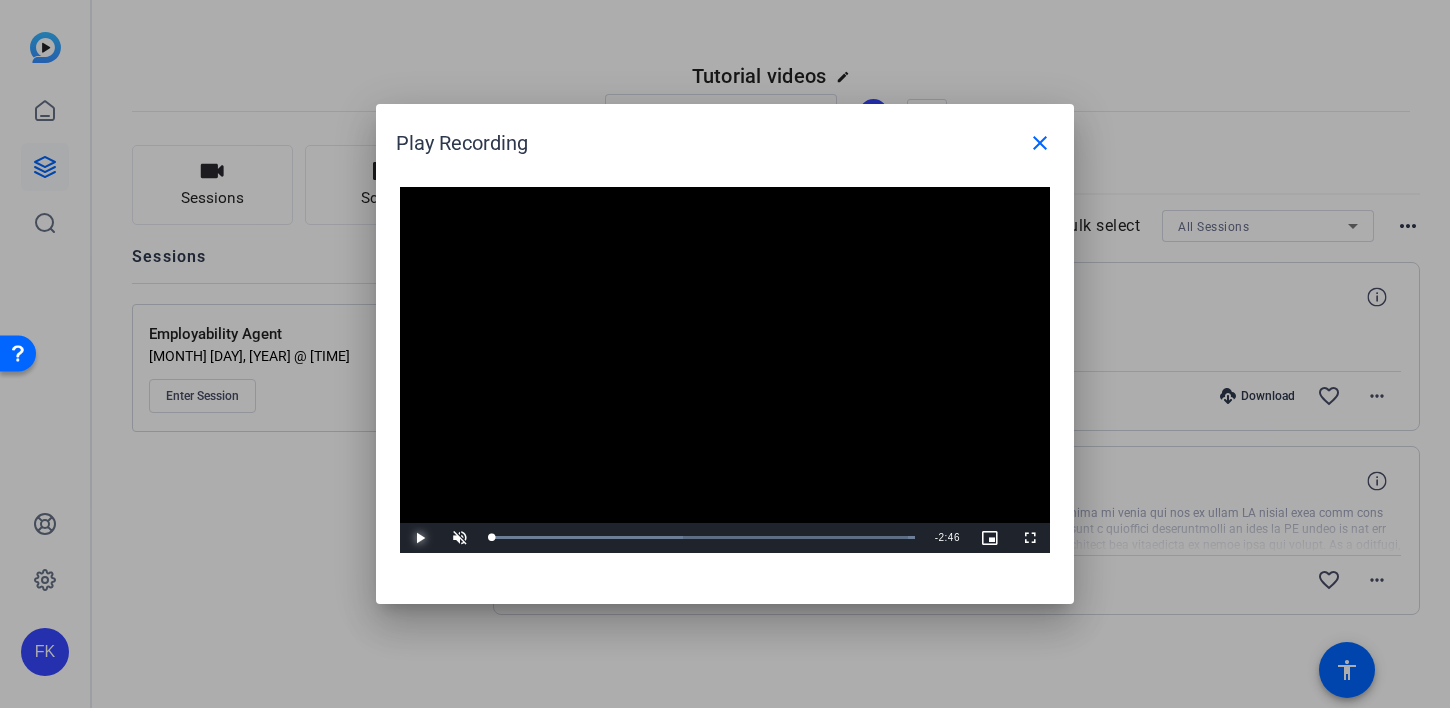 click at bounding box center [420, 538] 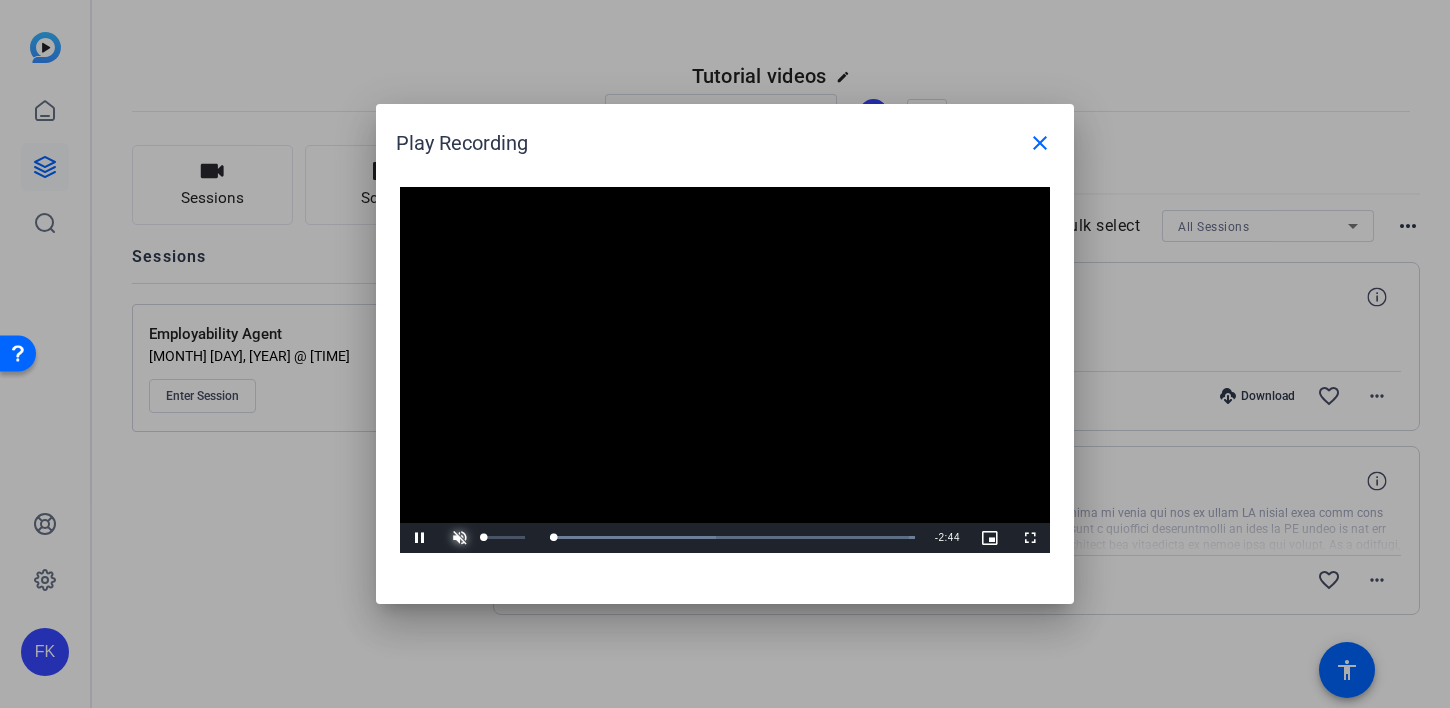 click at bounding box center (460, 538) 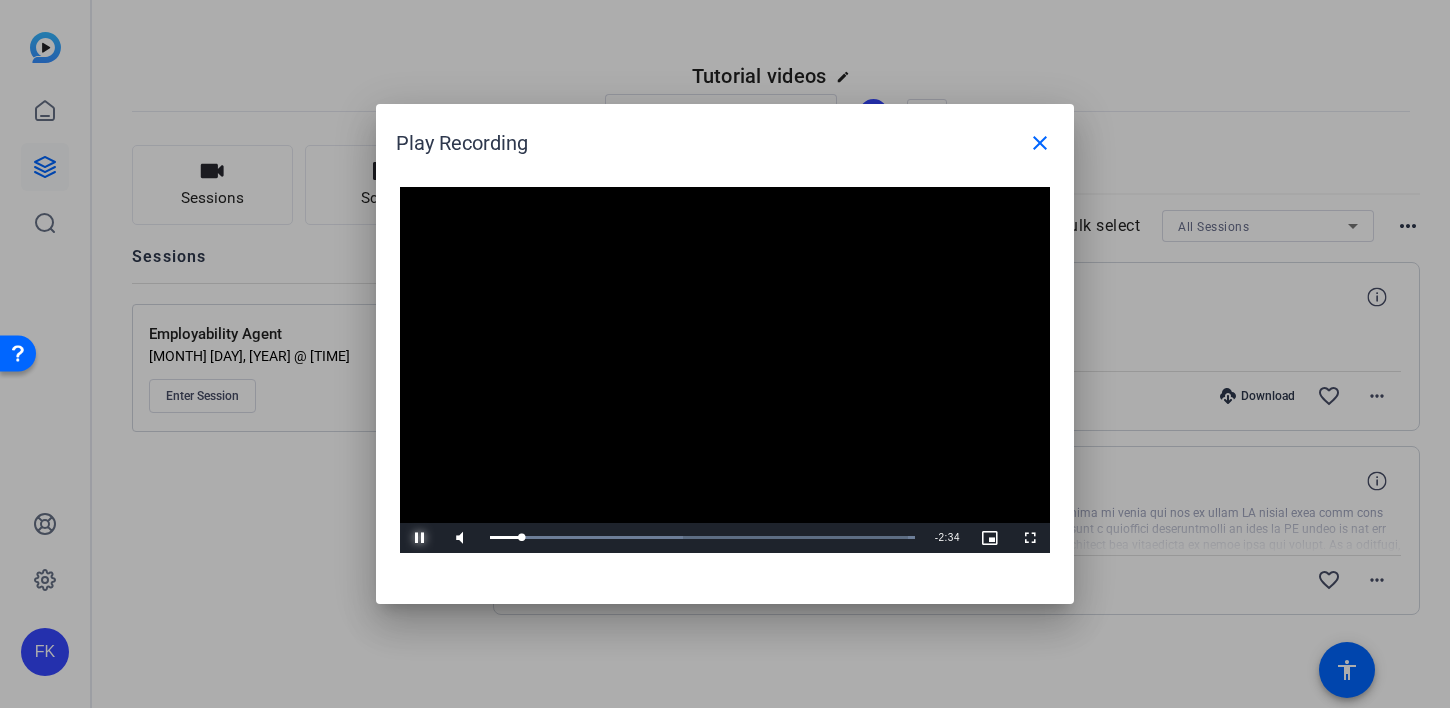 click at bounding box center [420, 538] 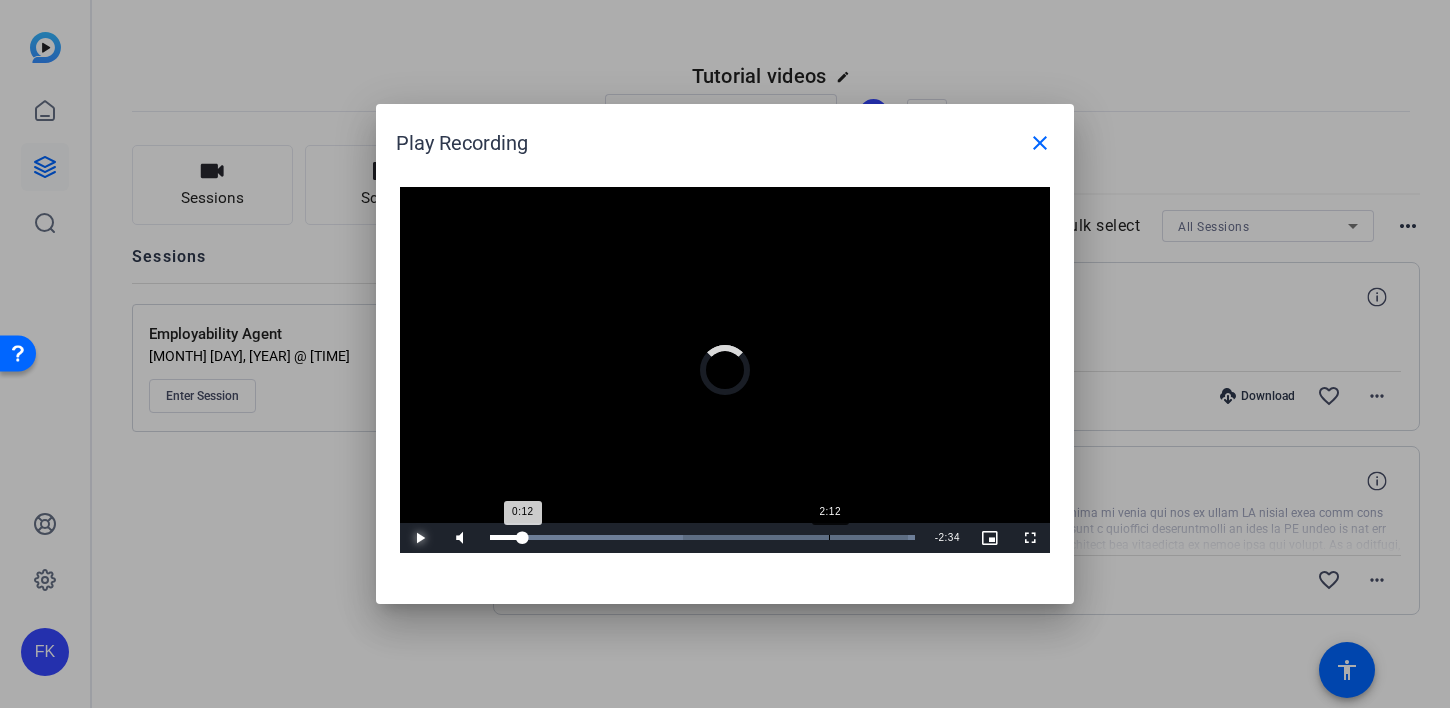 click on "Loaded :  100.00% 2:12 0:12" at bounding box center [702, 538] 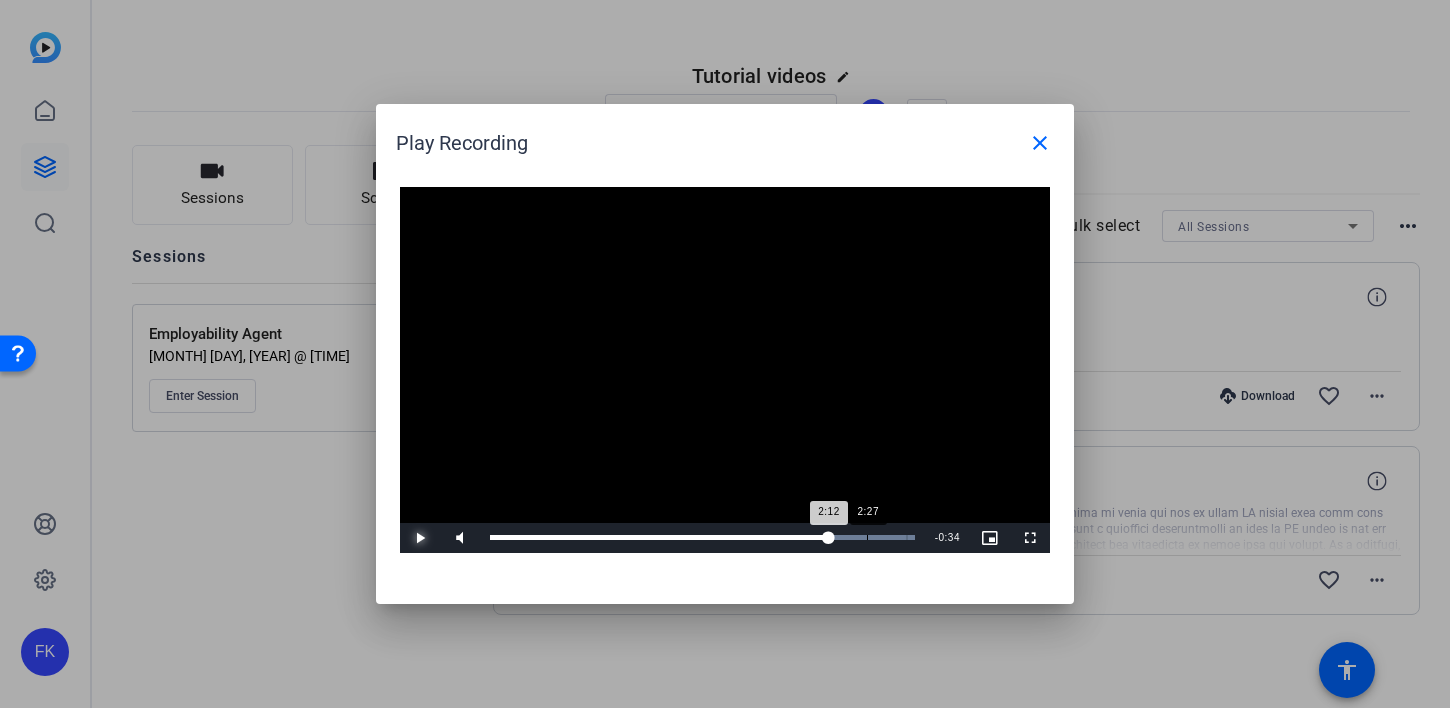 click on "Loaded :  100.00% 2:27 2:12" at bounding box center (702, 538) 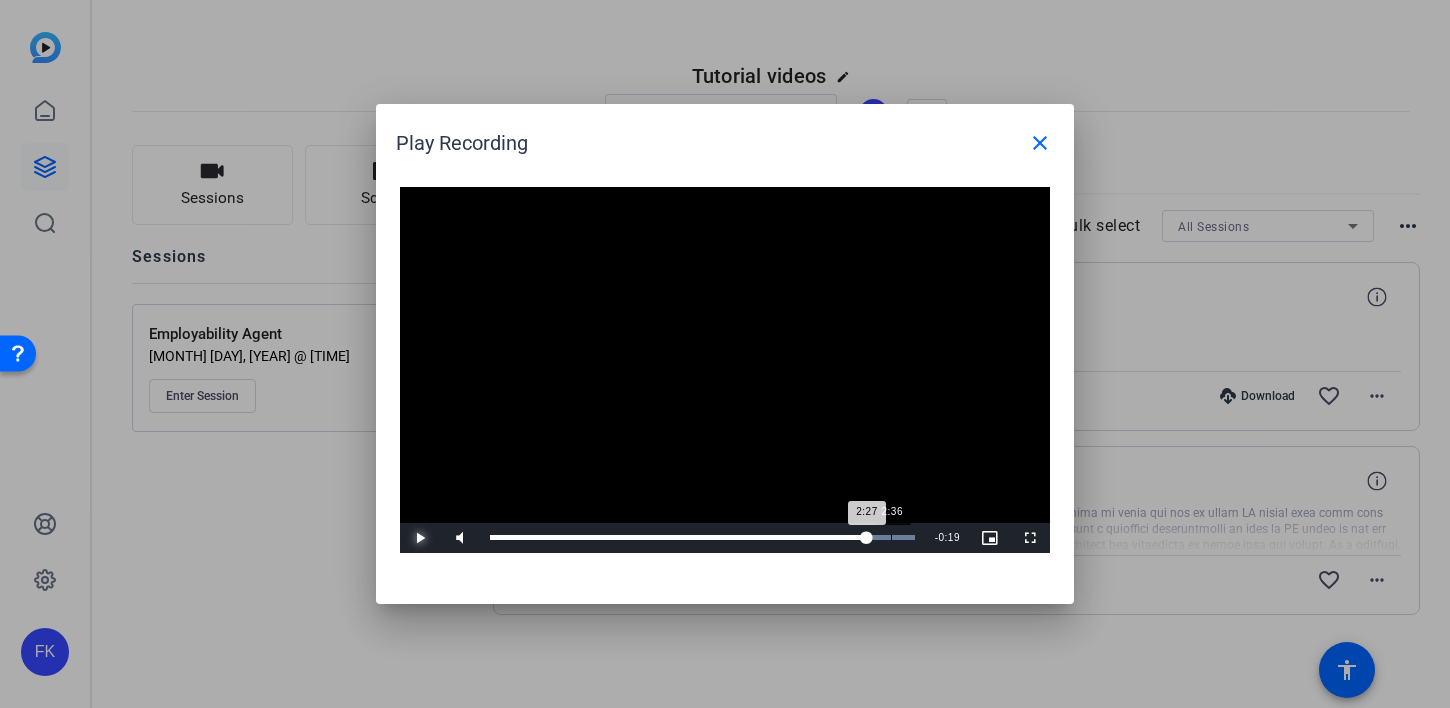 click on "Loaded :  100.00% 2:36 2:27" at bounding box center (702, 537) 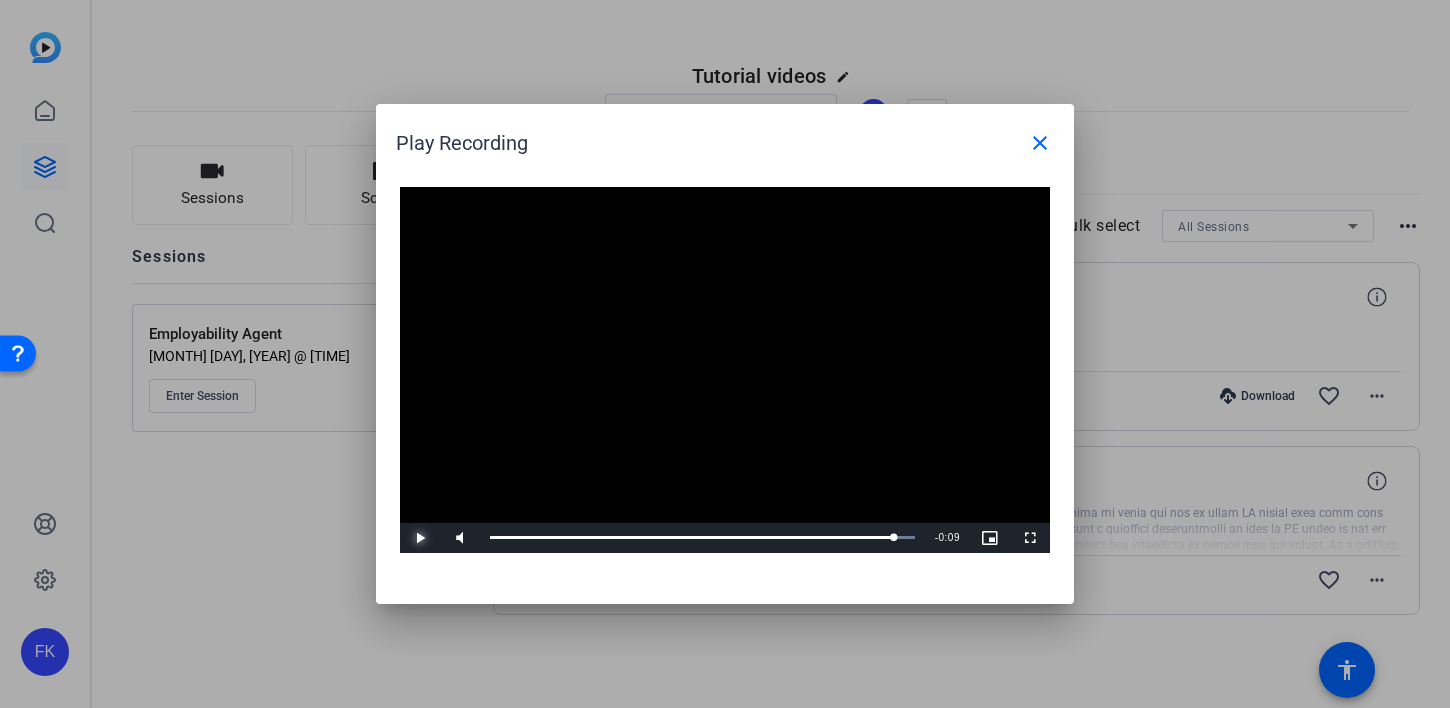 click at bounding box center [420, 538] 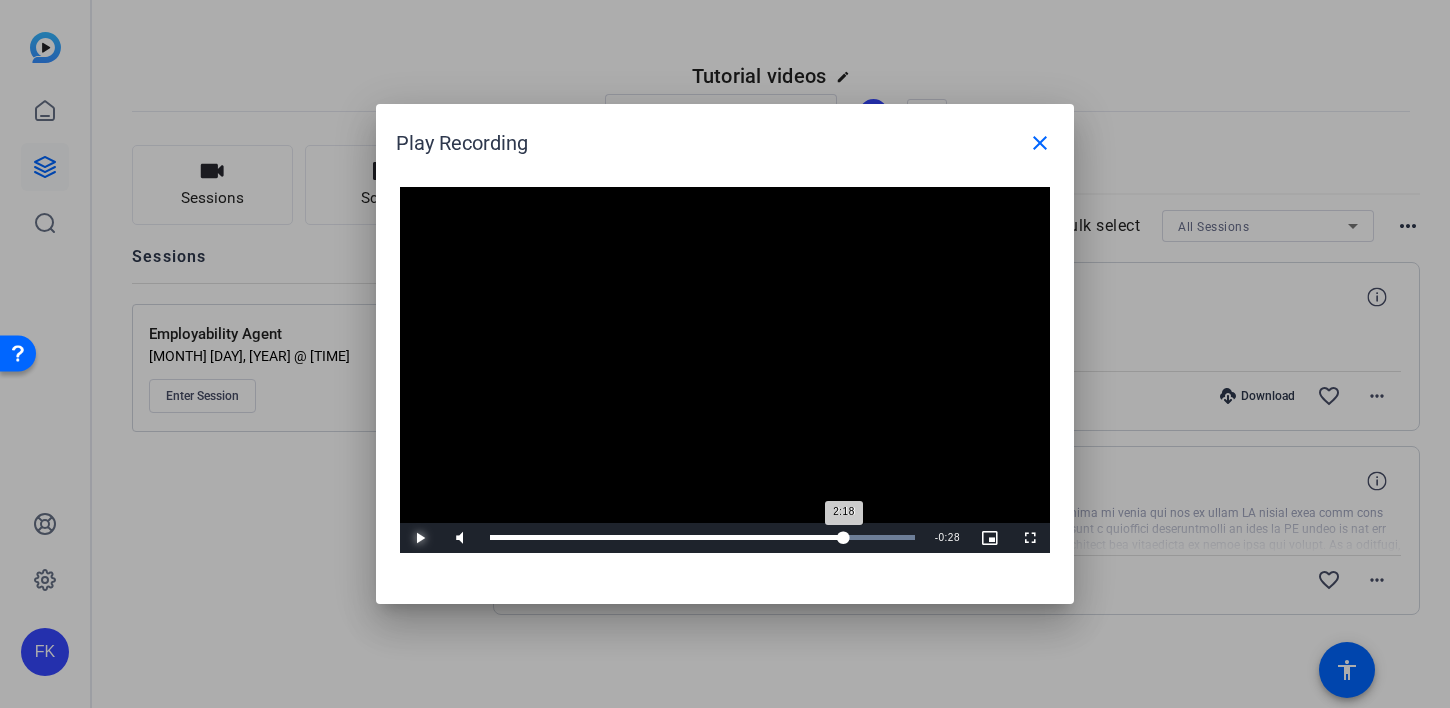 click on "Loaded :  100.00% 2:18 2:18" at bounding box center (702, 537) 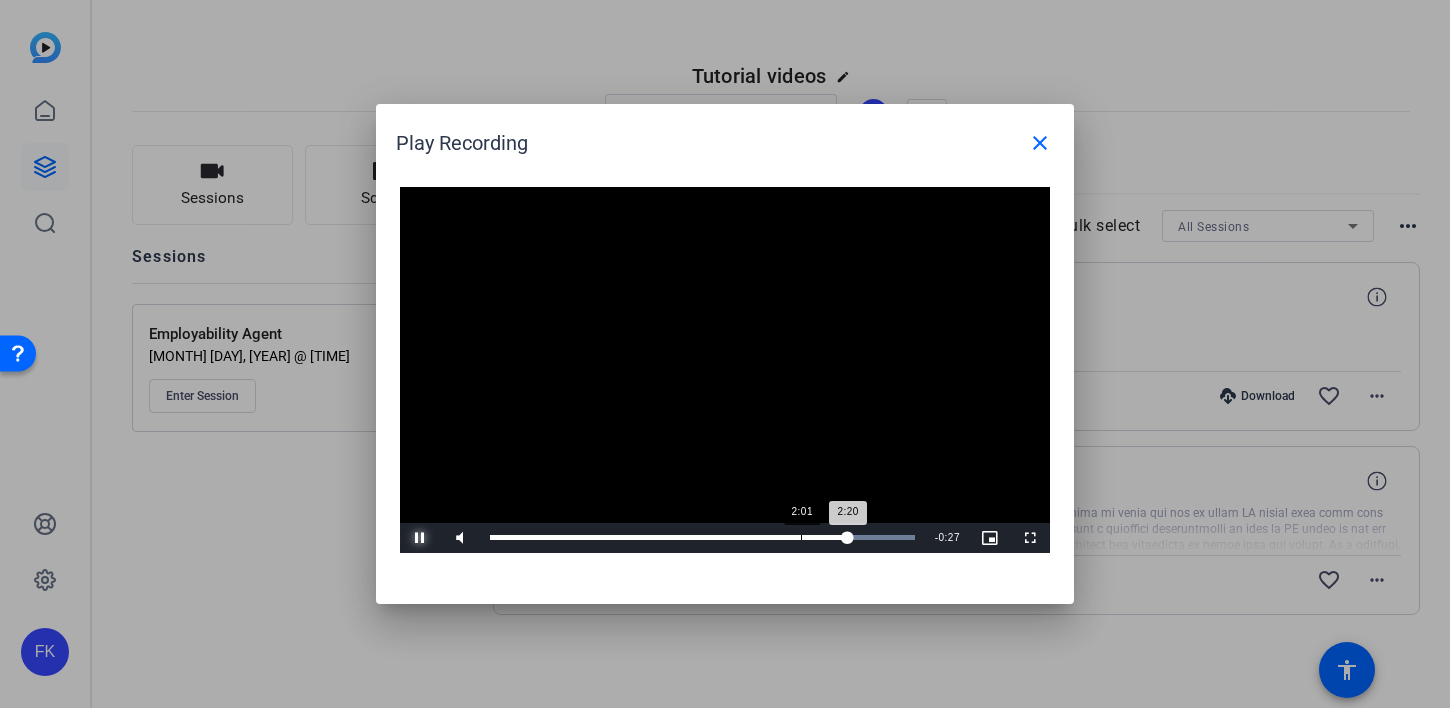 click on "2:20" at bounding box center (669, 537) 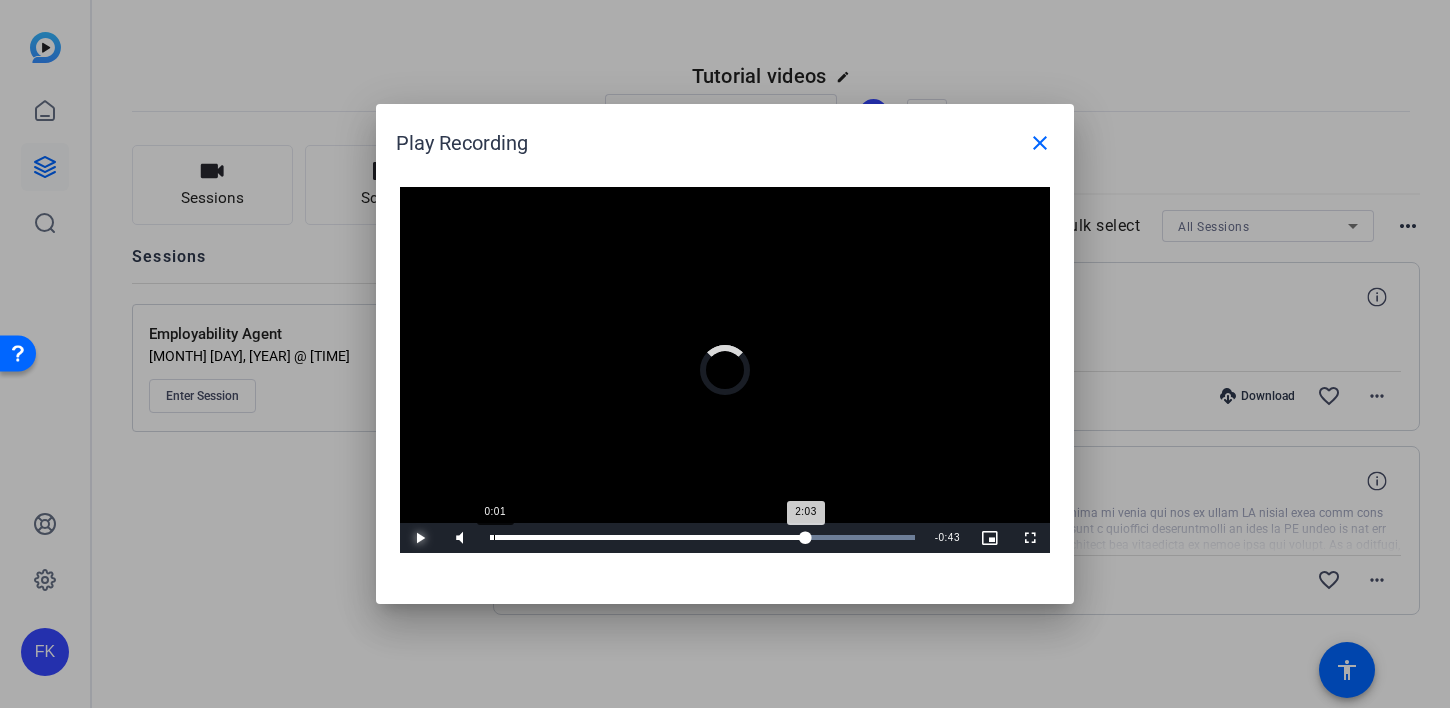 click on "Loaded :  100.00% 0:01 2:03" at bounding box center [702, 537] 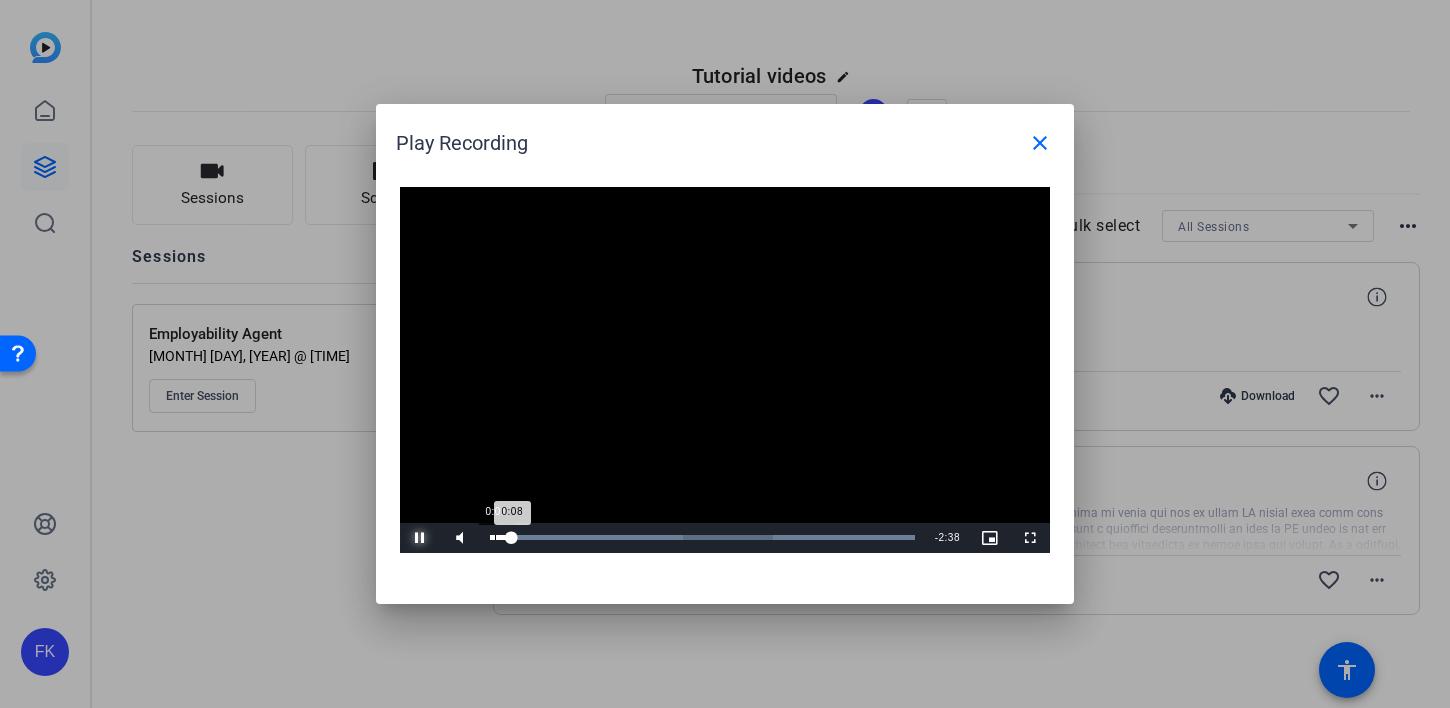 type 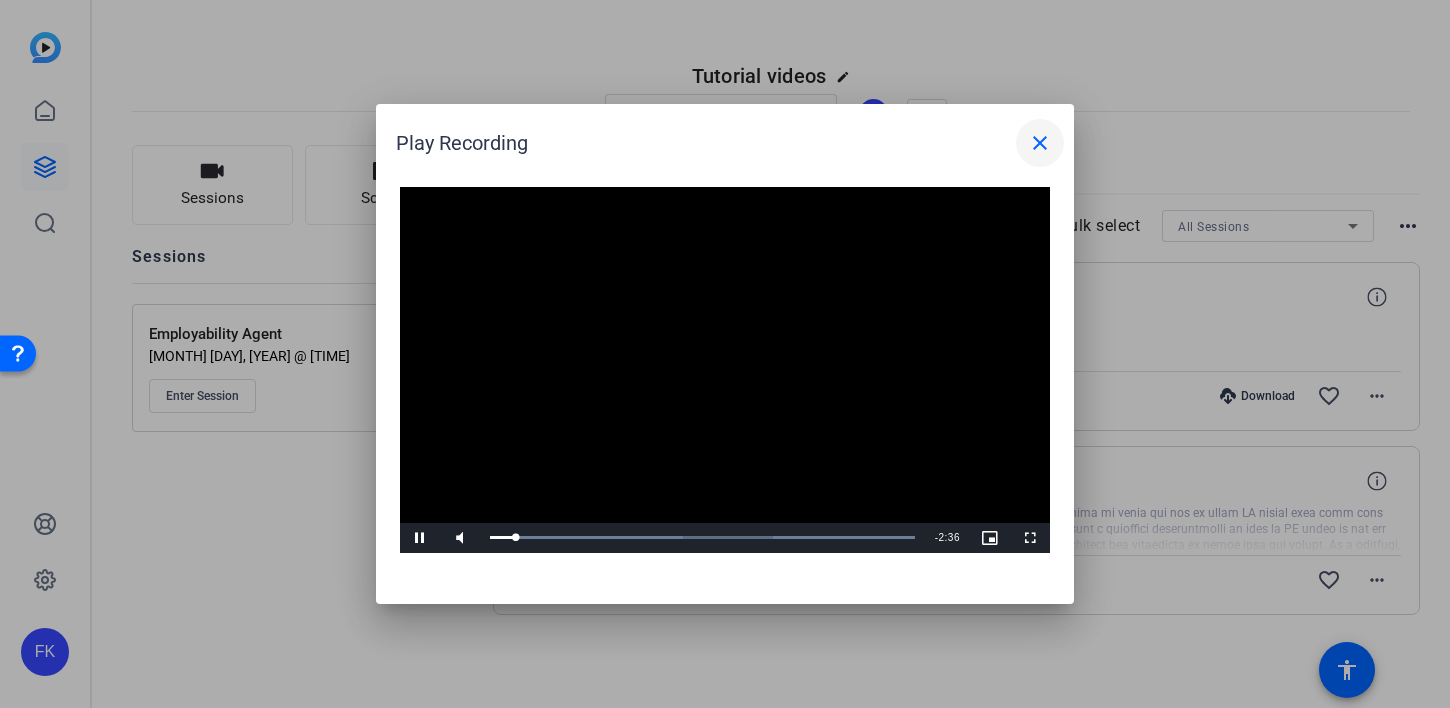 click on "close" at bounding box center (1040, 143) 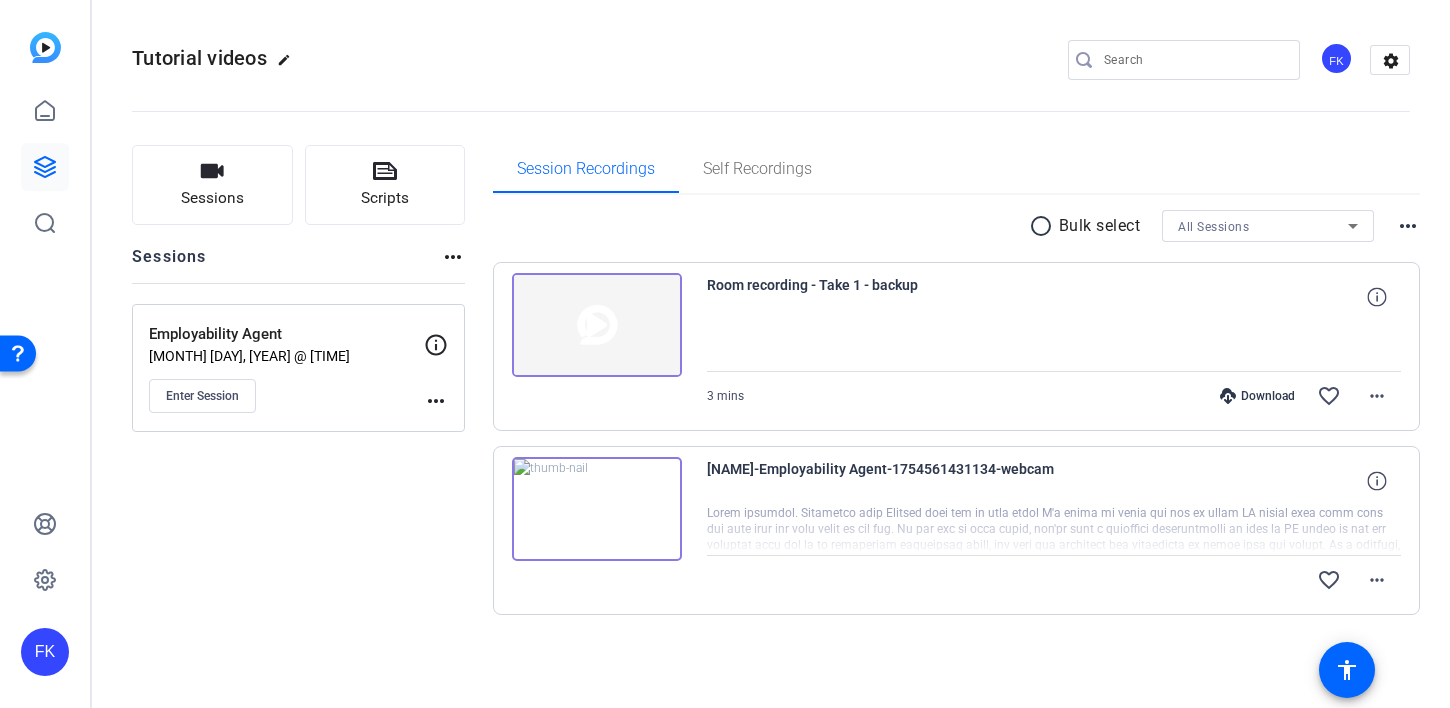 click at bounding box center [597, 325] 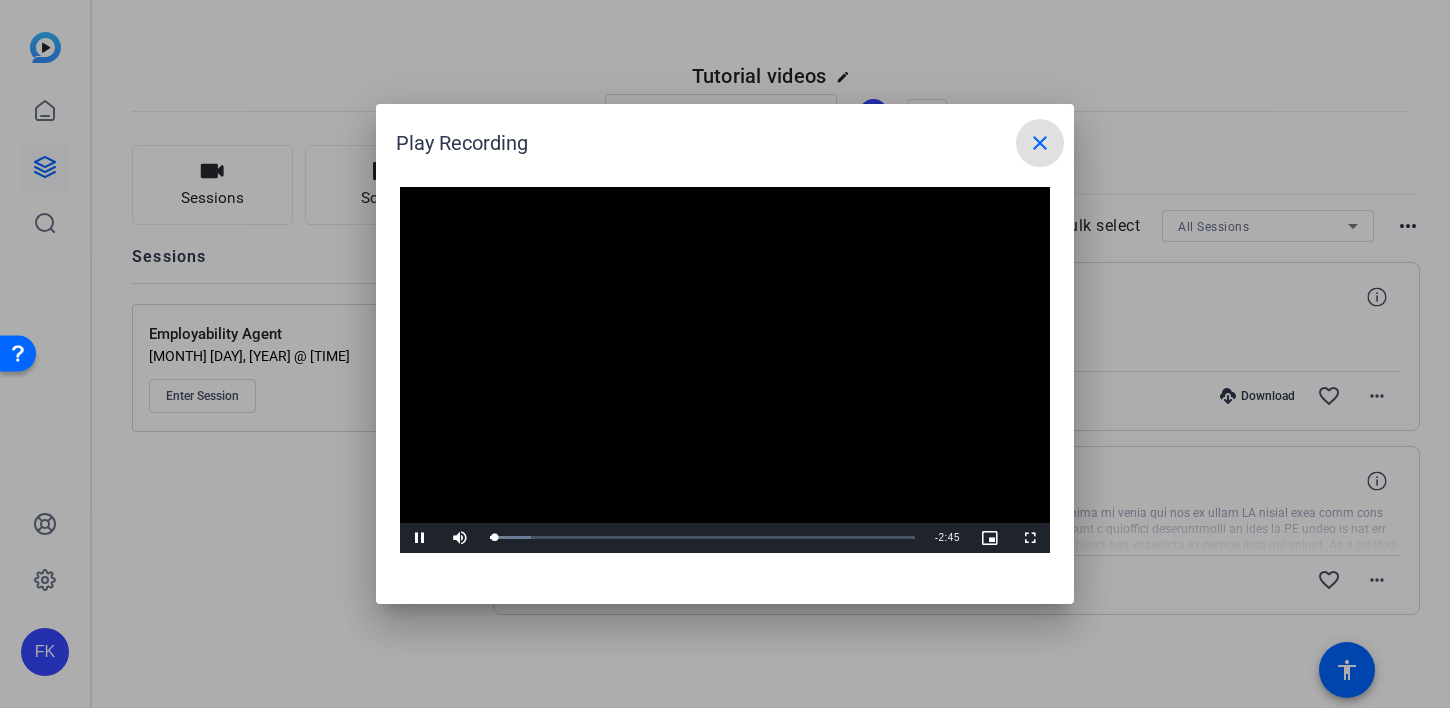 click on "close" at bounding box center (1040, 143) 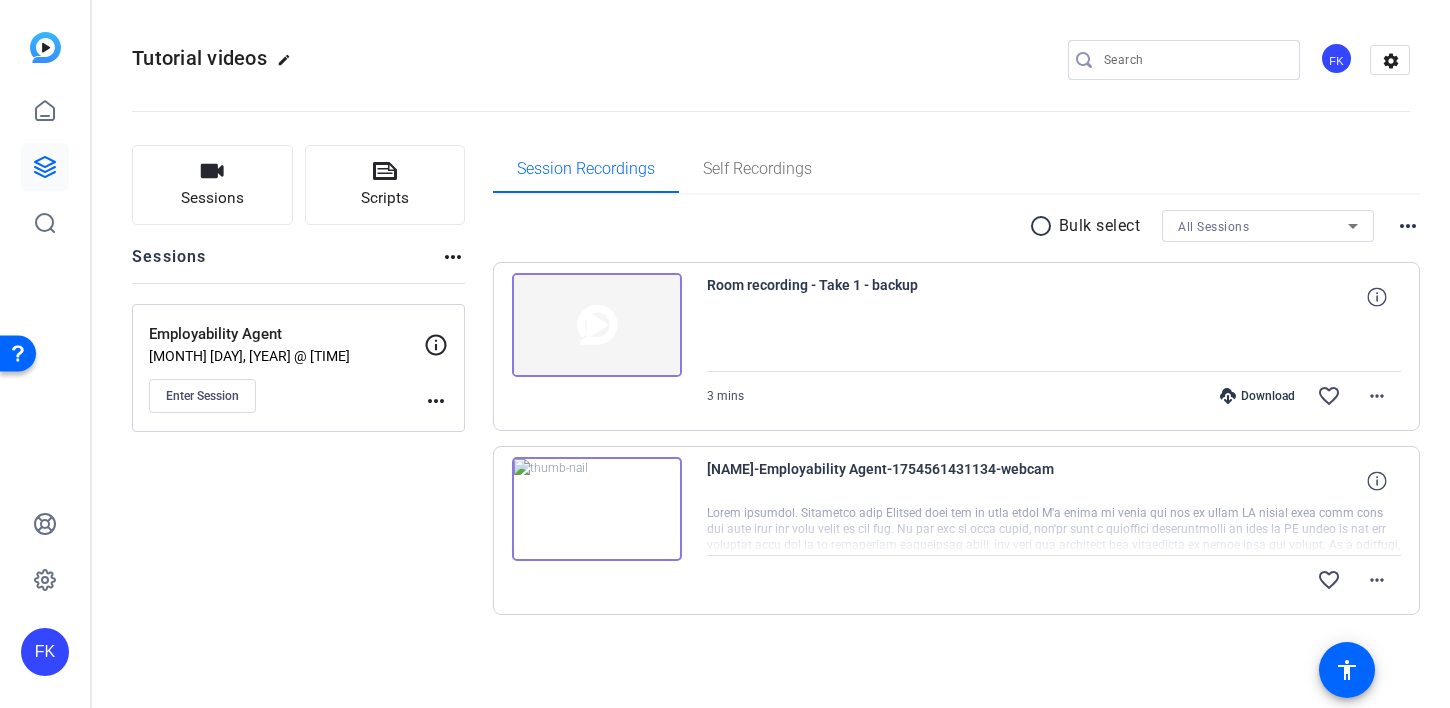 click at bounding box center (597, 509) 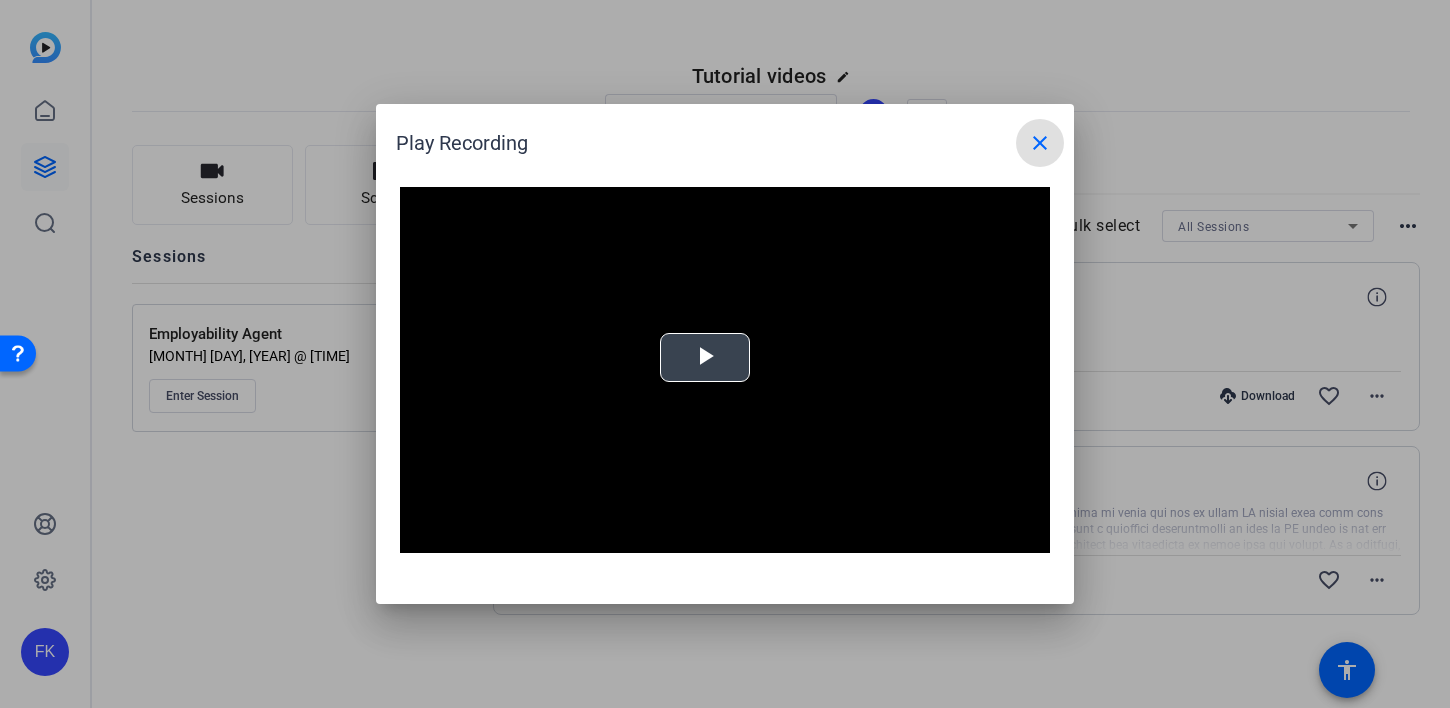 click at bounding box center [705, 358] 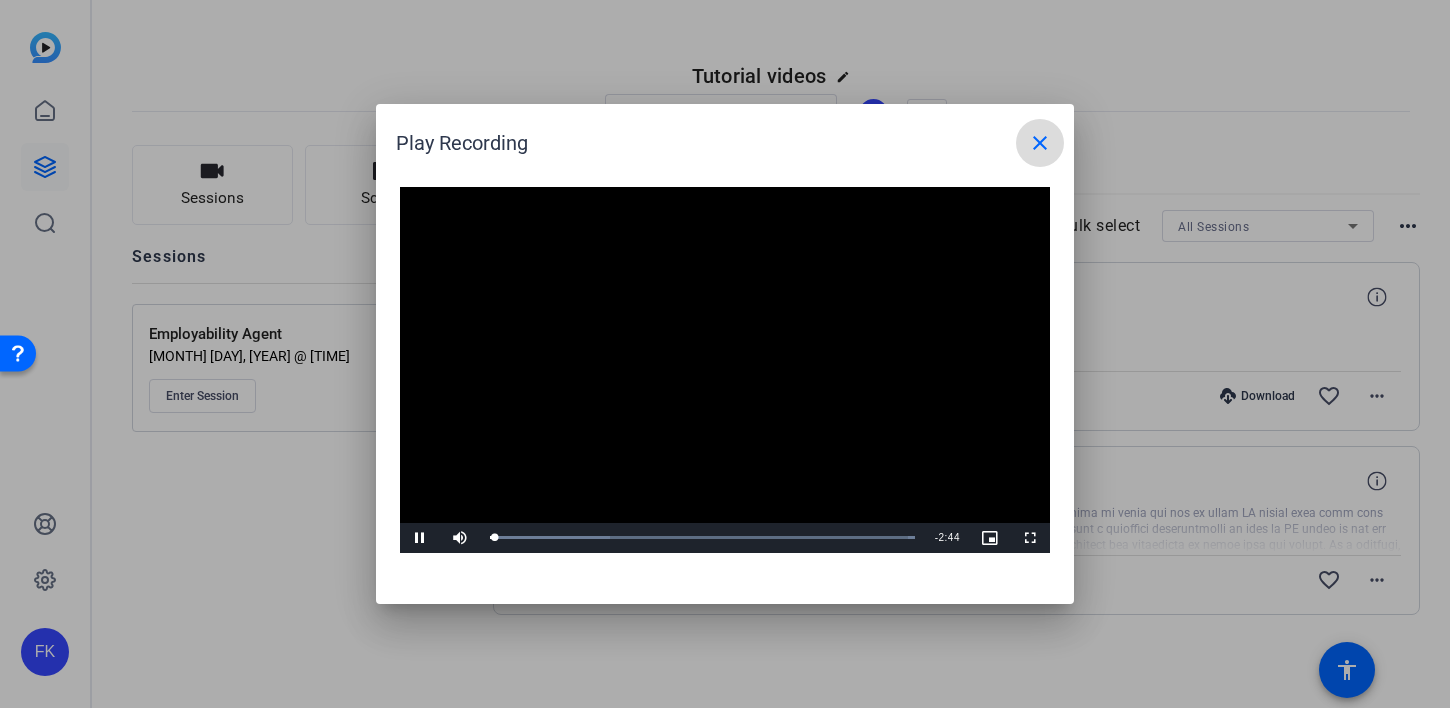 click on "close" at bounding box center [1040, 143] 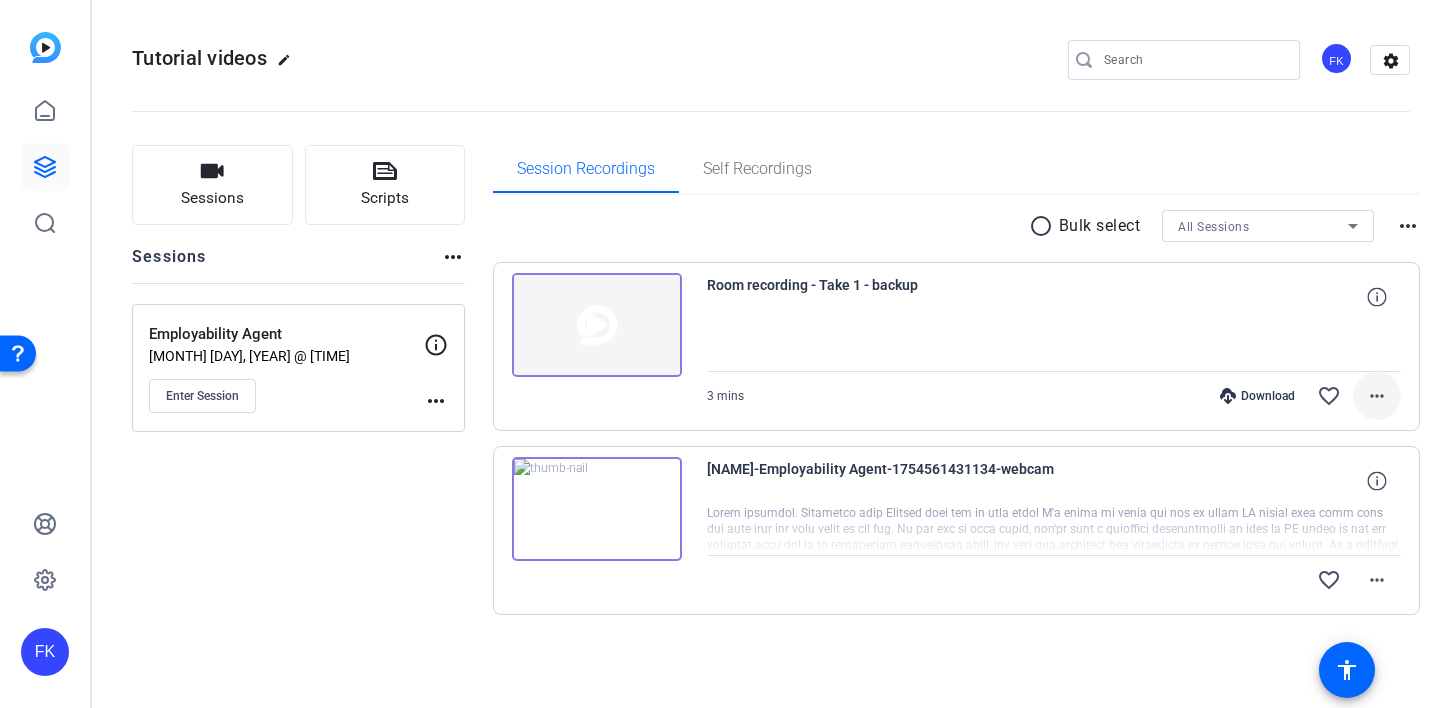 click on "more_horiz" at bounding box center [1377, 396] 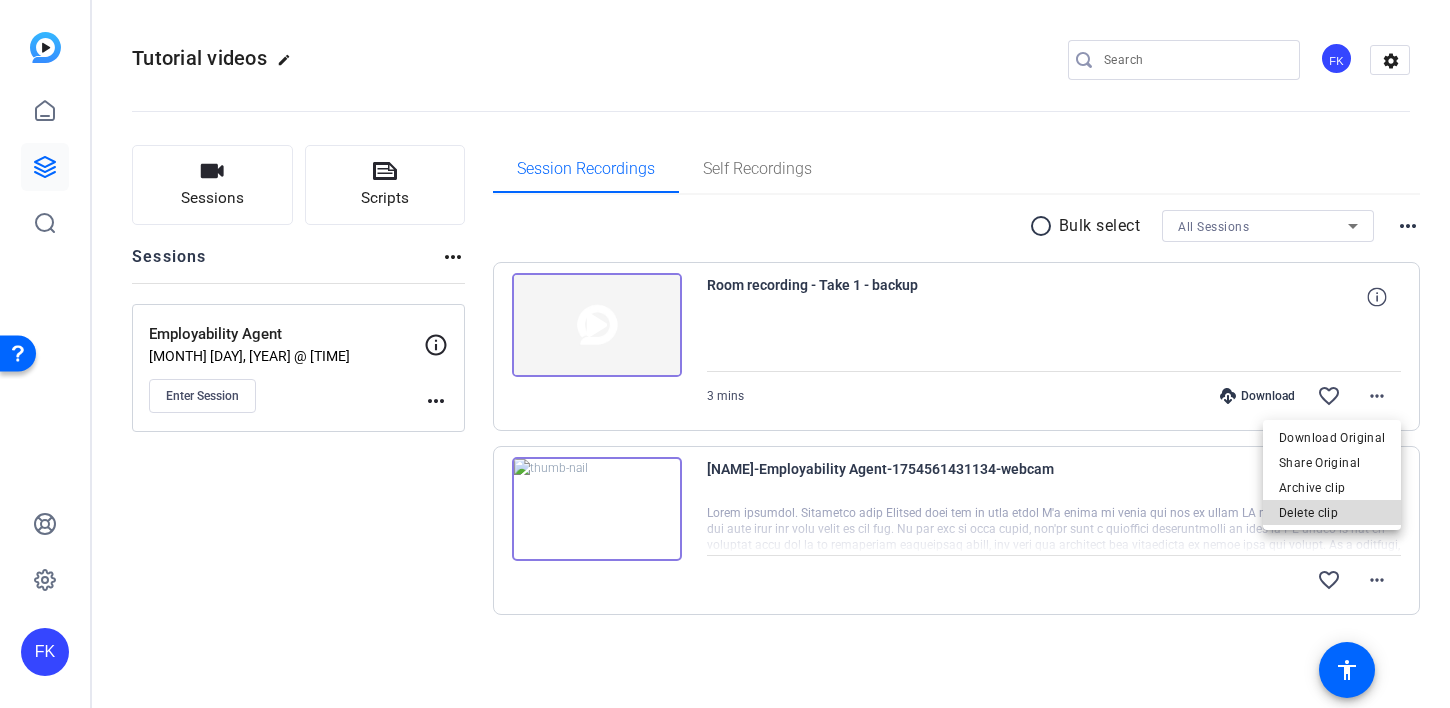 click on "Delete clip" at bounding box center [1332, 513] 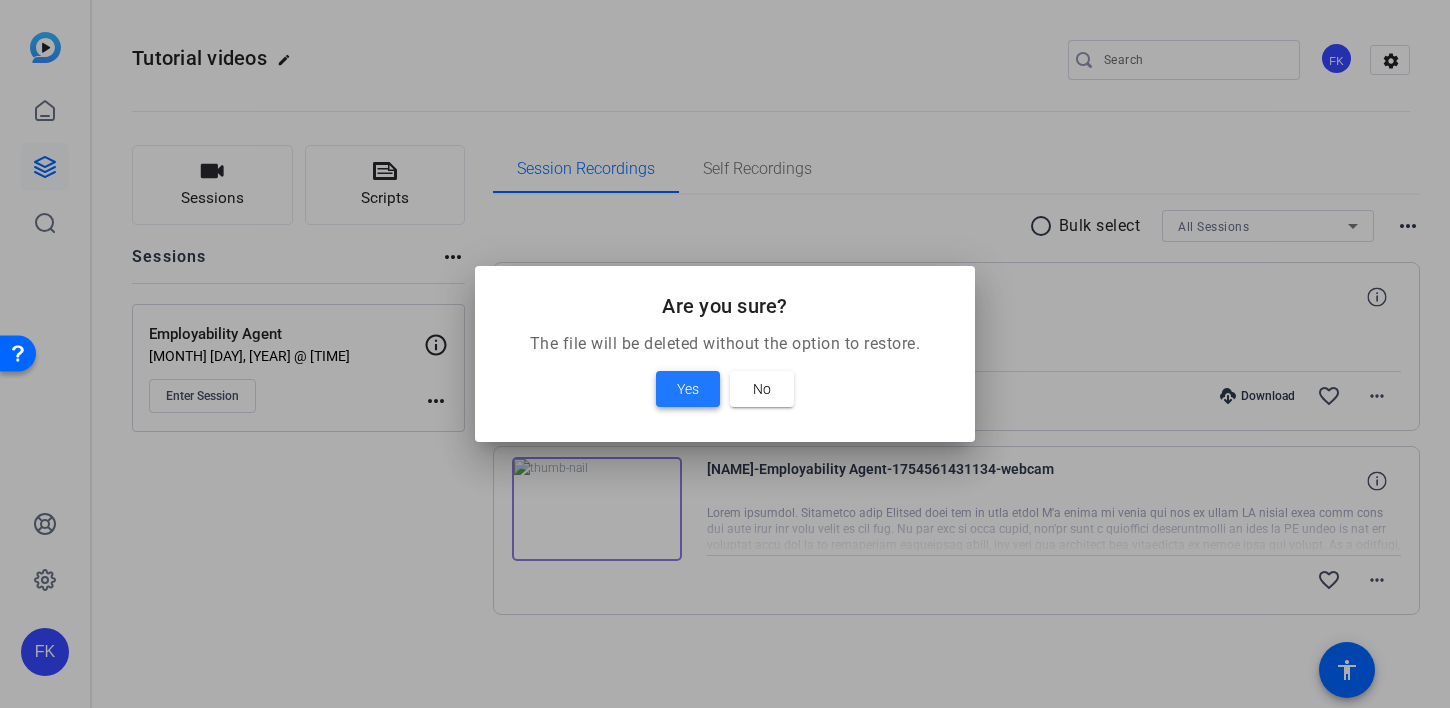 click on "Yes" at bounding box center (688, 389) 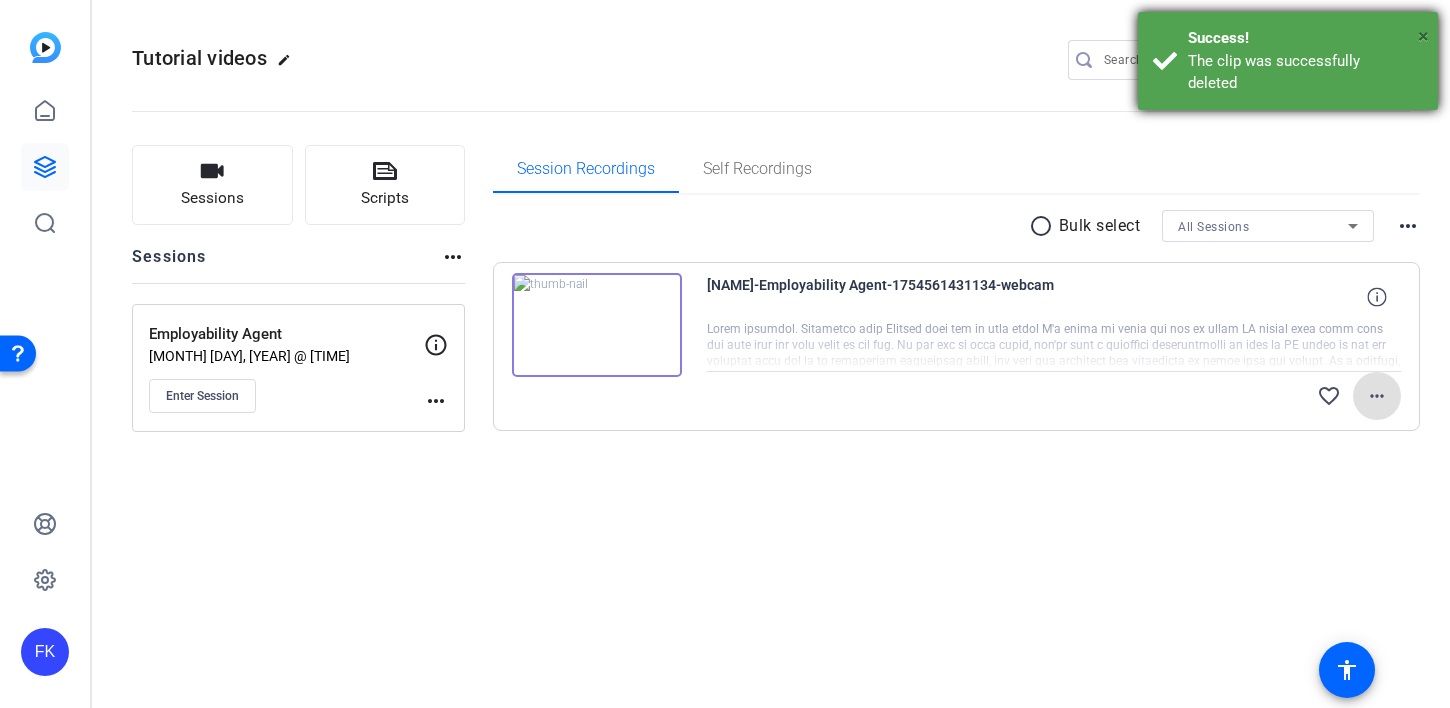click on "×" at bounding box center [1423, 36] 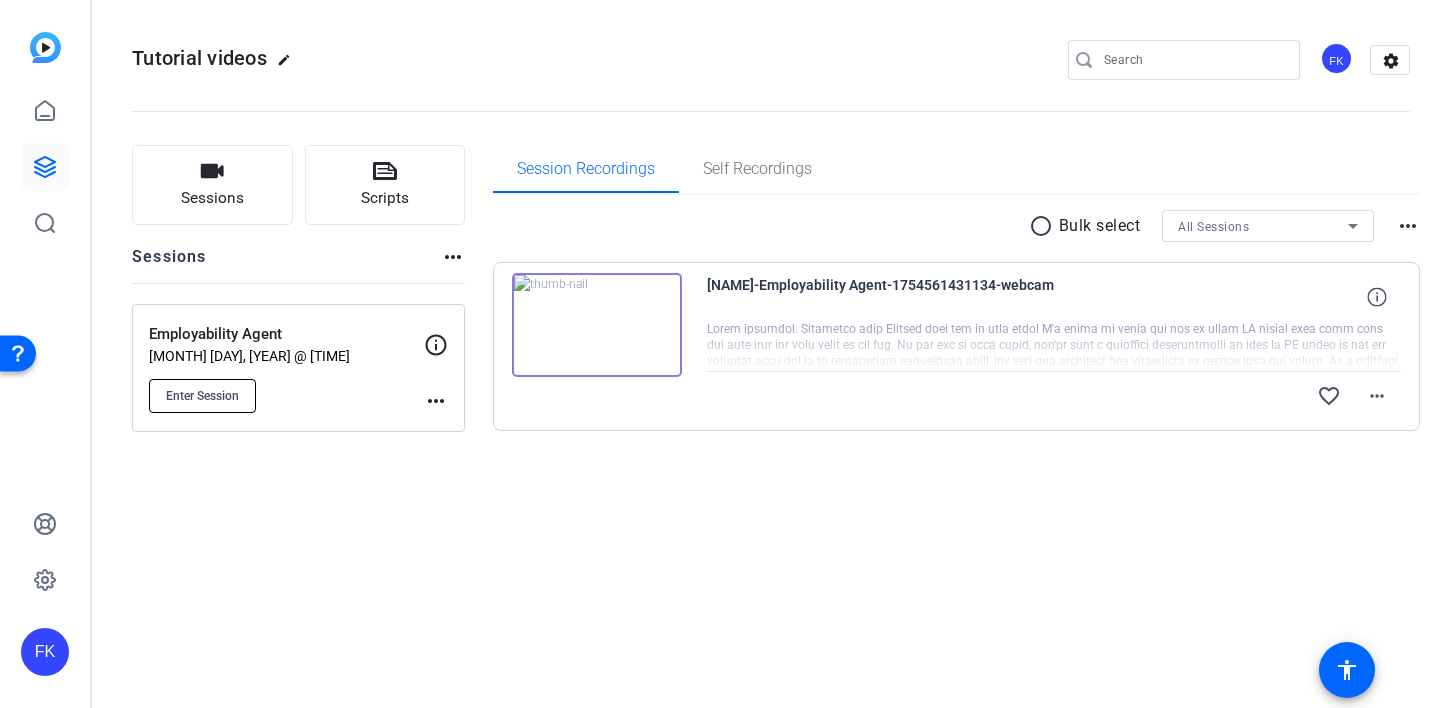 click on "Enter Session" 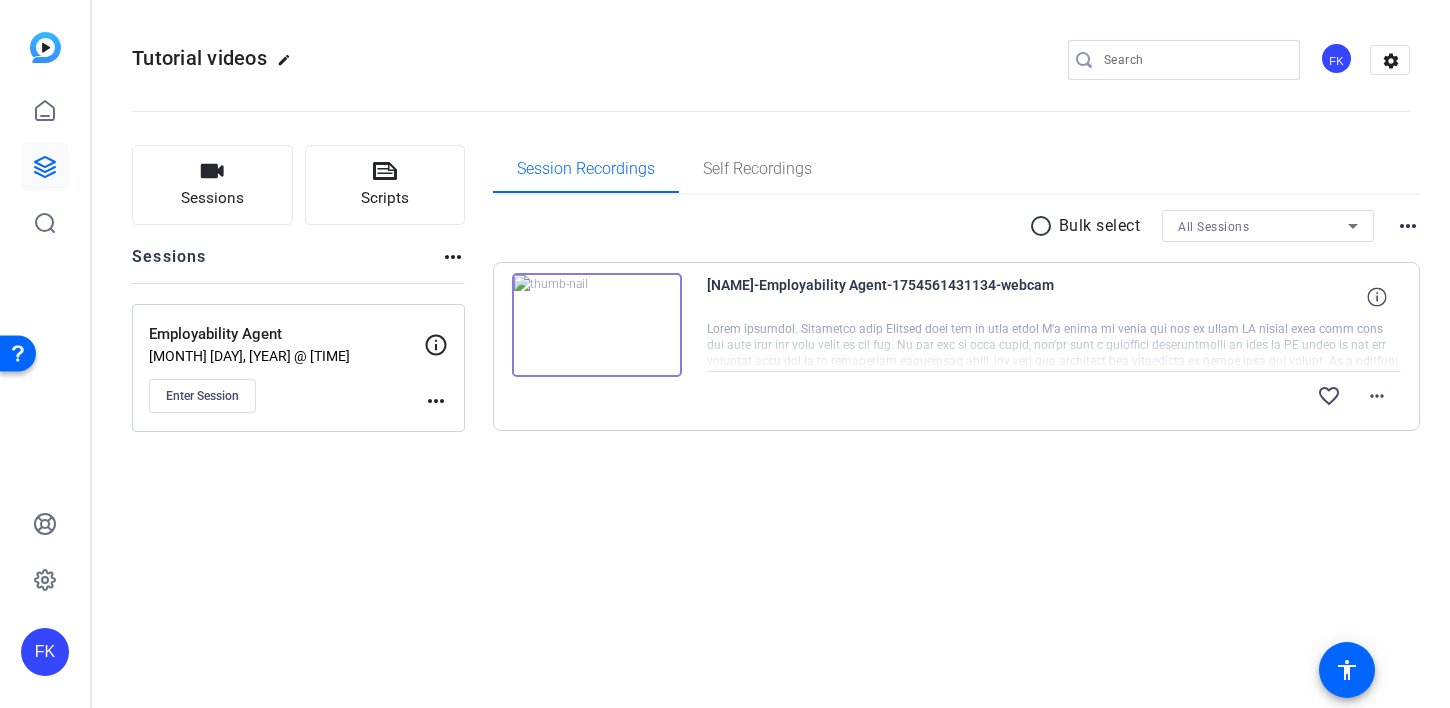 type 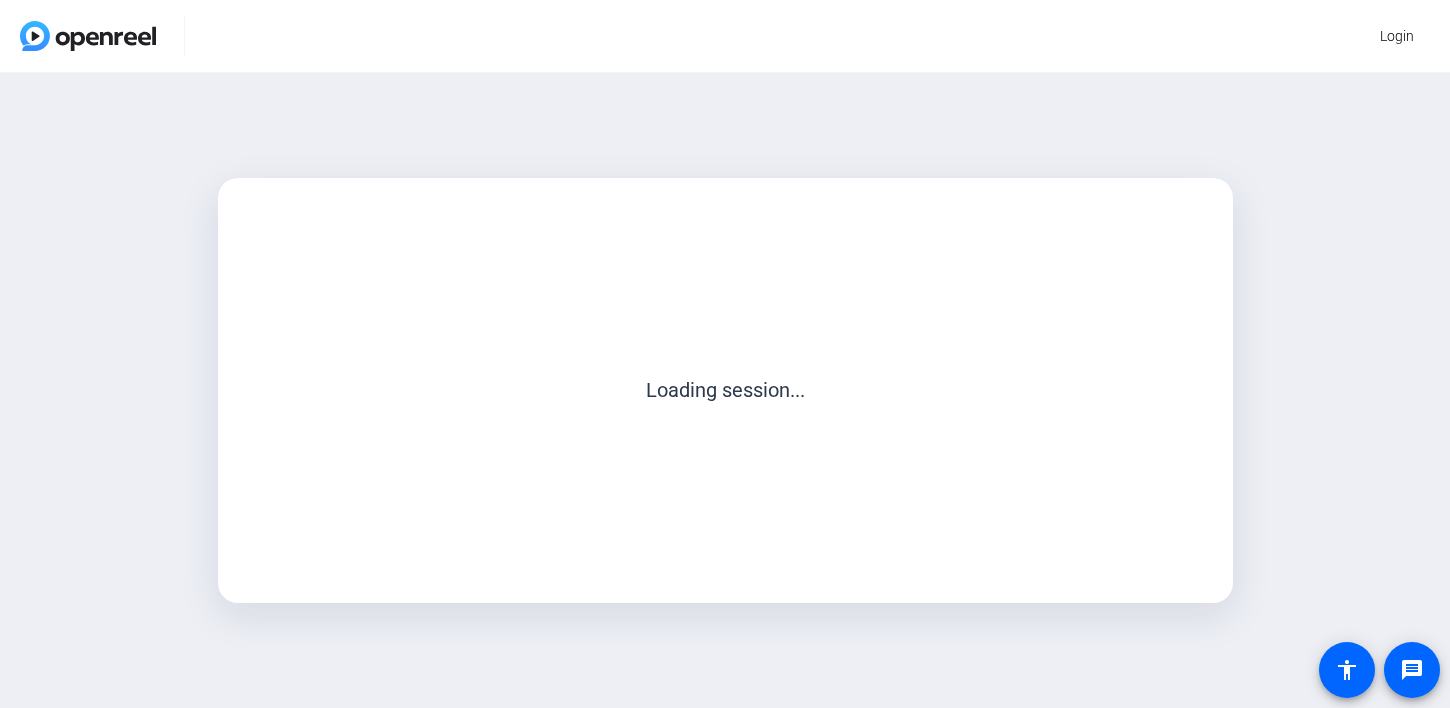 scroll, scrollTop: 0, scrollLeft: 0, axis: both 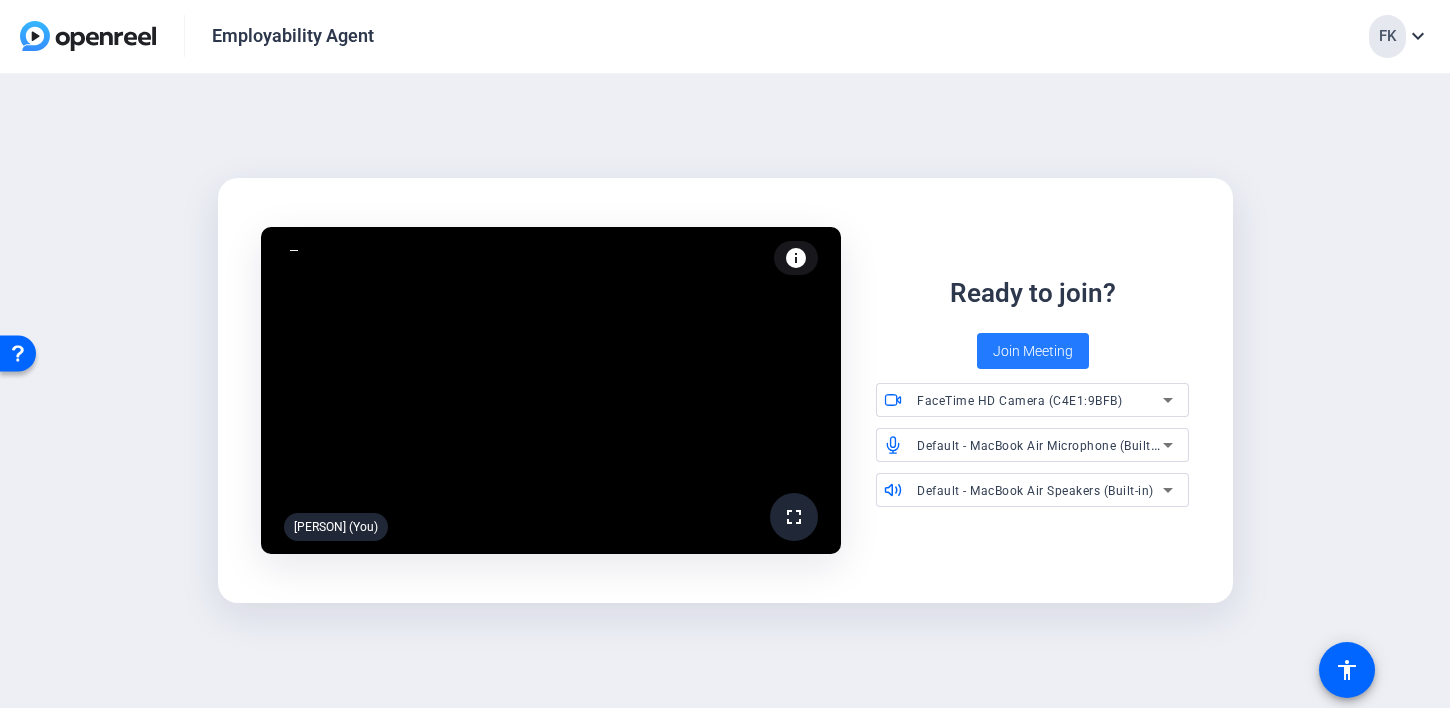 click on "Join Meeting" 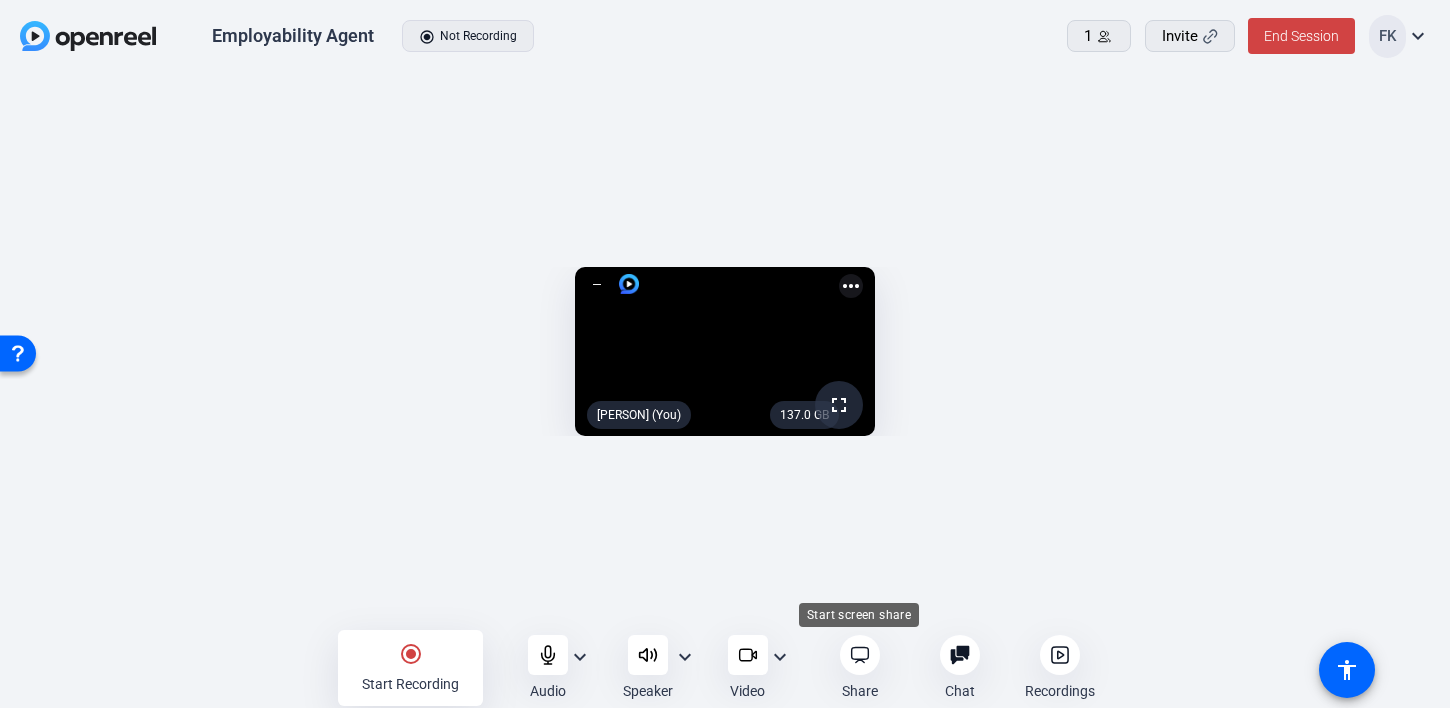 click 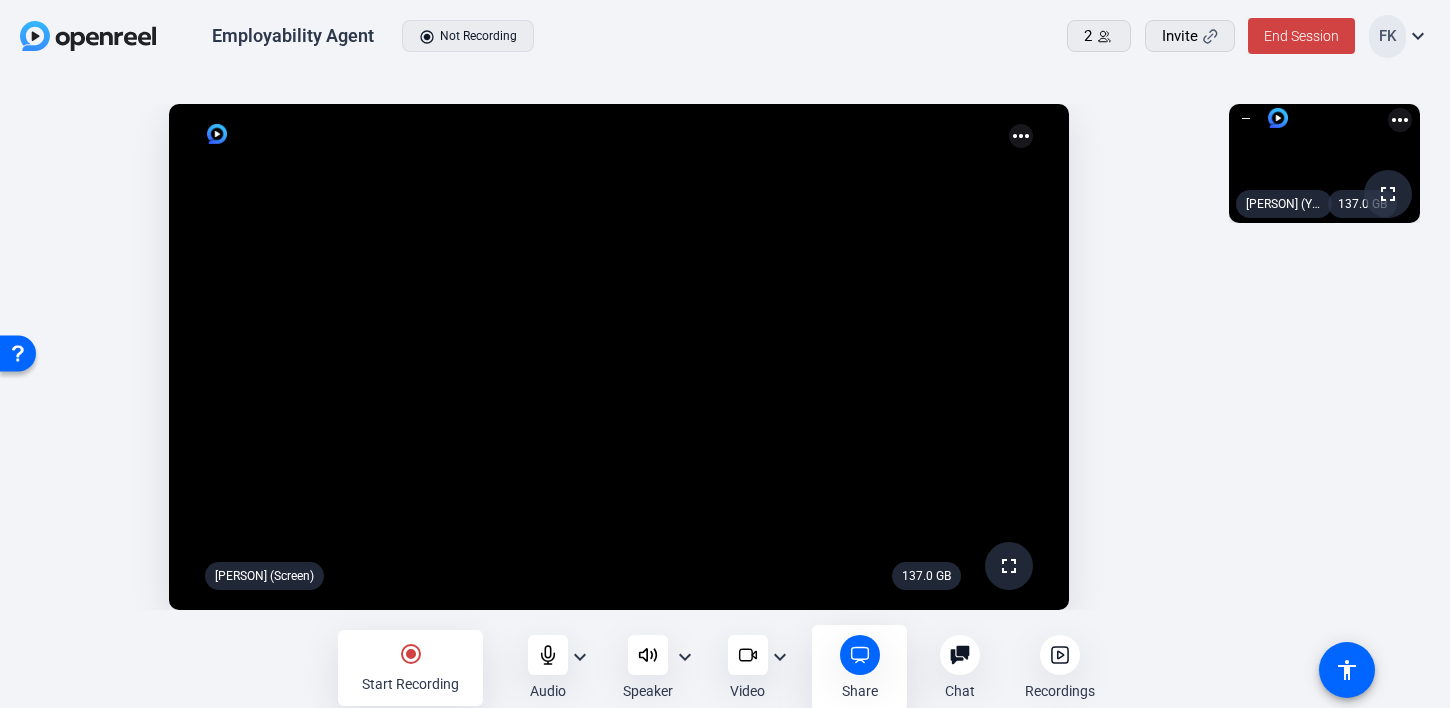 click on "radio_button_checked" 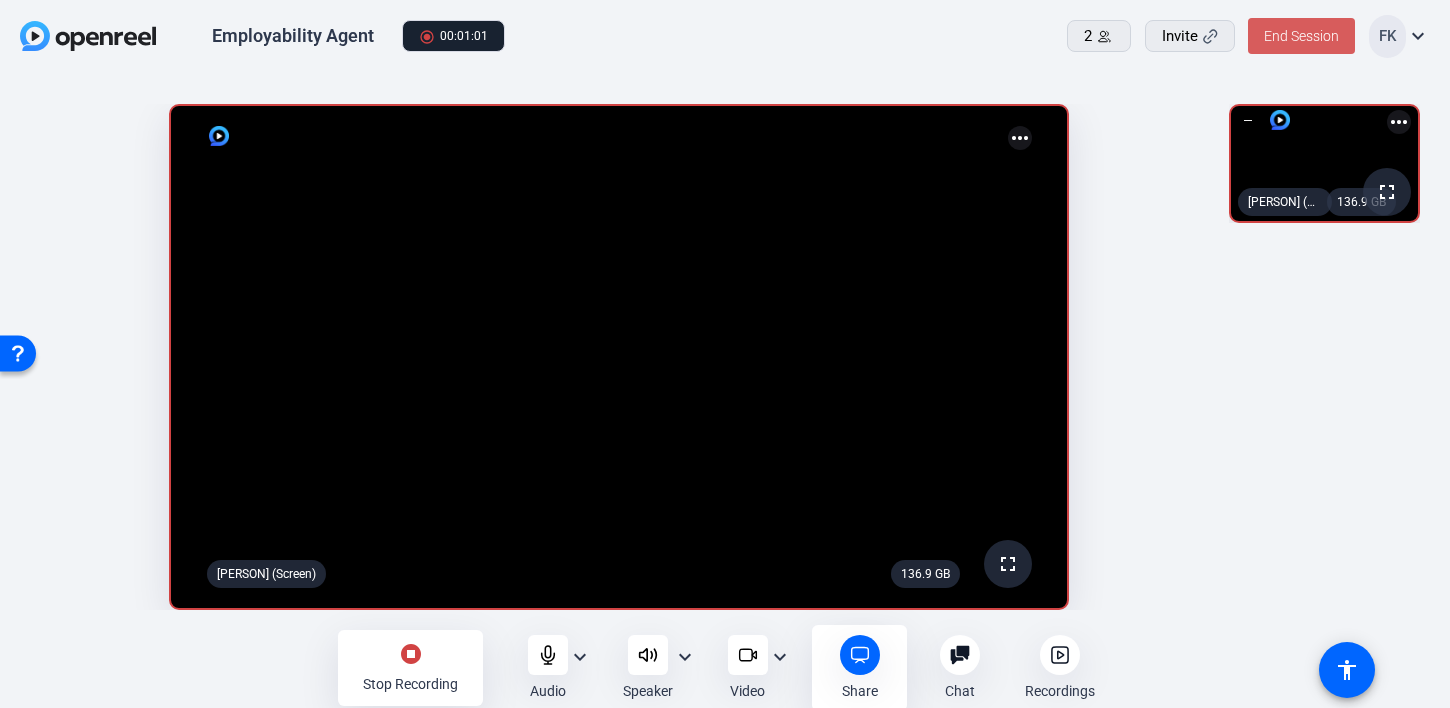 click on "End Session" 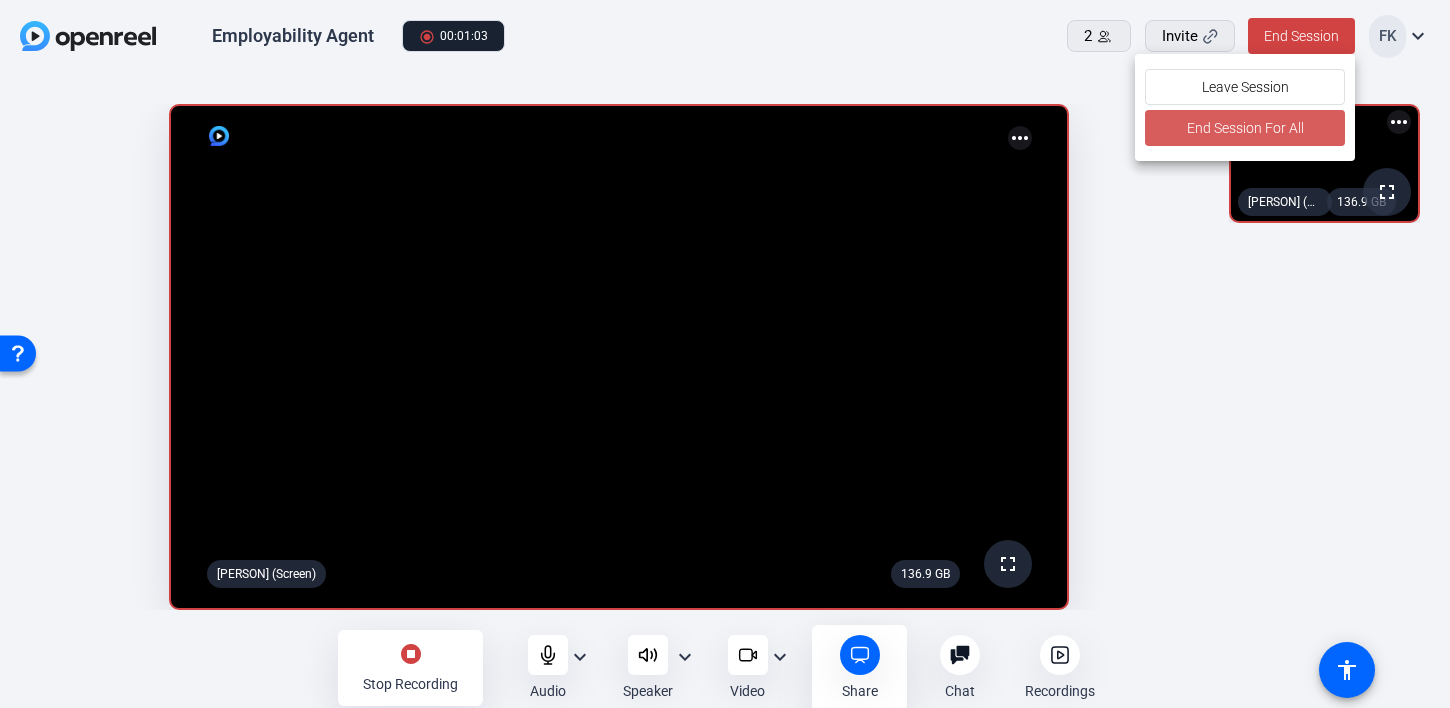 click on "End Session For All" at bounding box center (1244, 128) 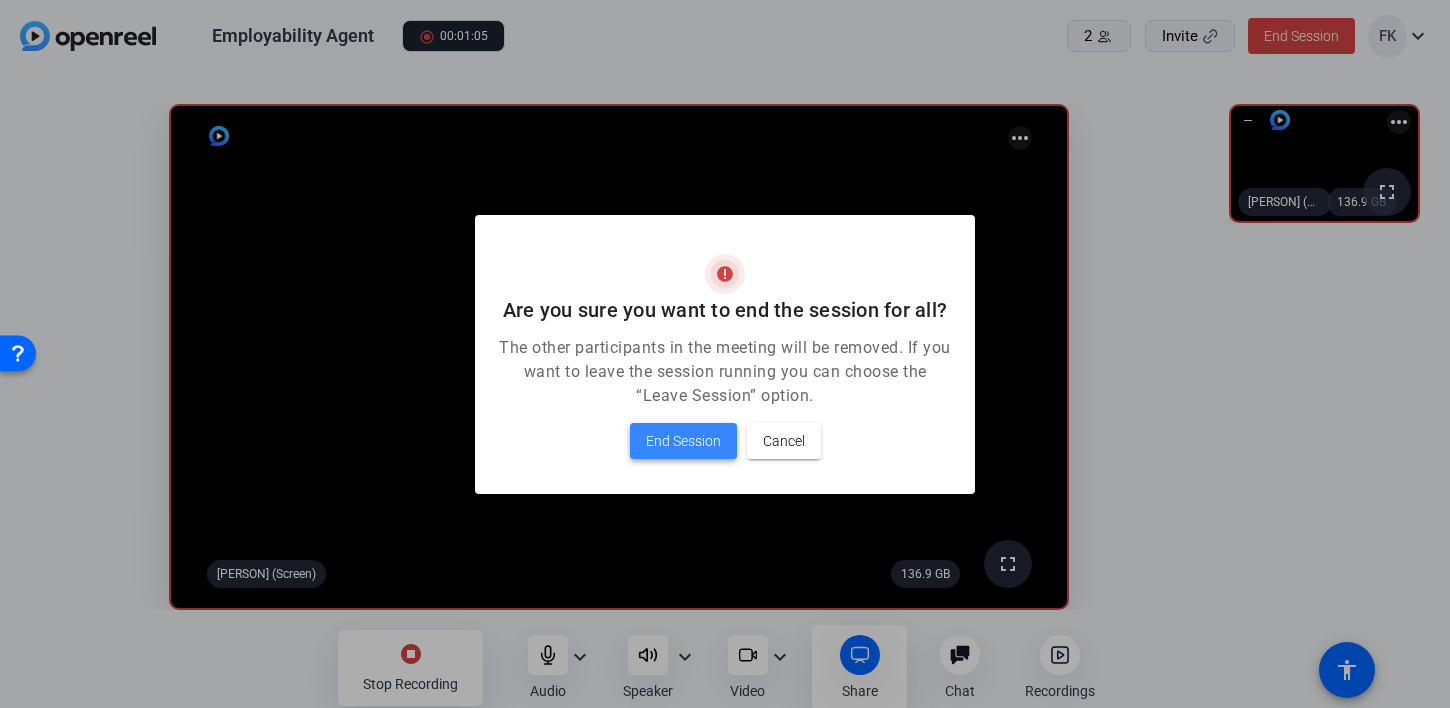 click on "End Session" at bounding box center [683, 441] 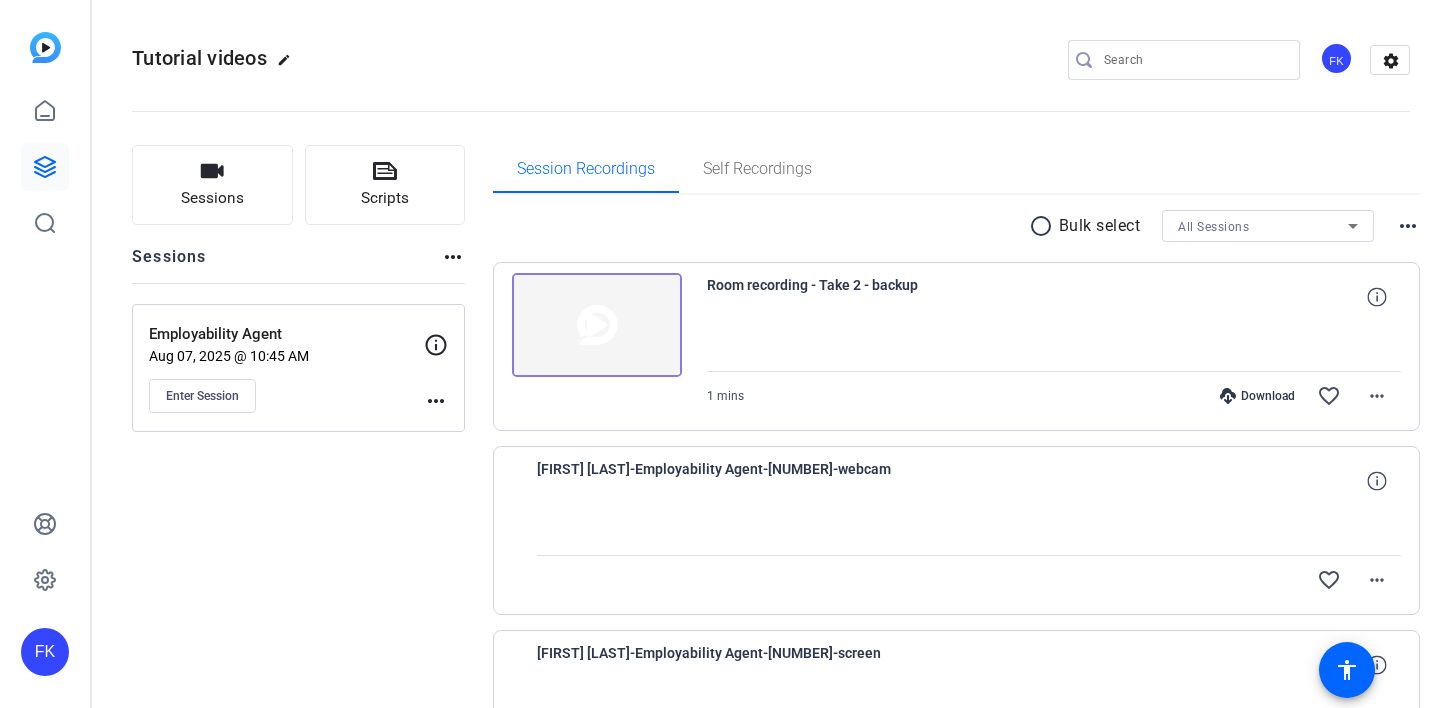 scroll, scrollTop: 0, scrollLeft: 0, axis: both 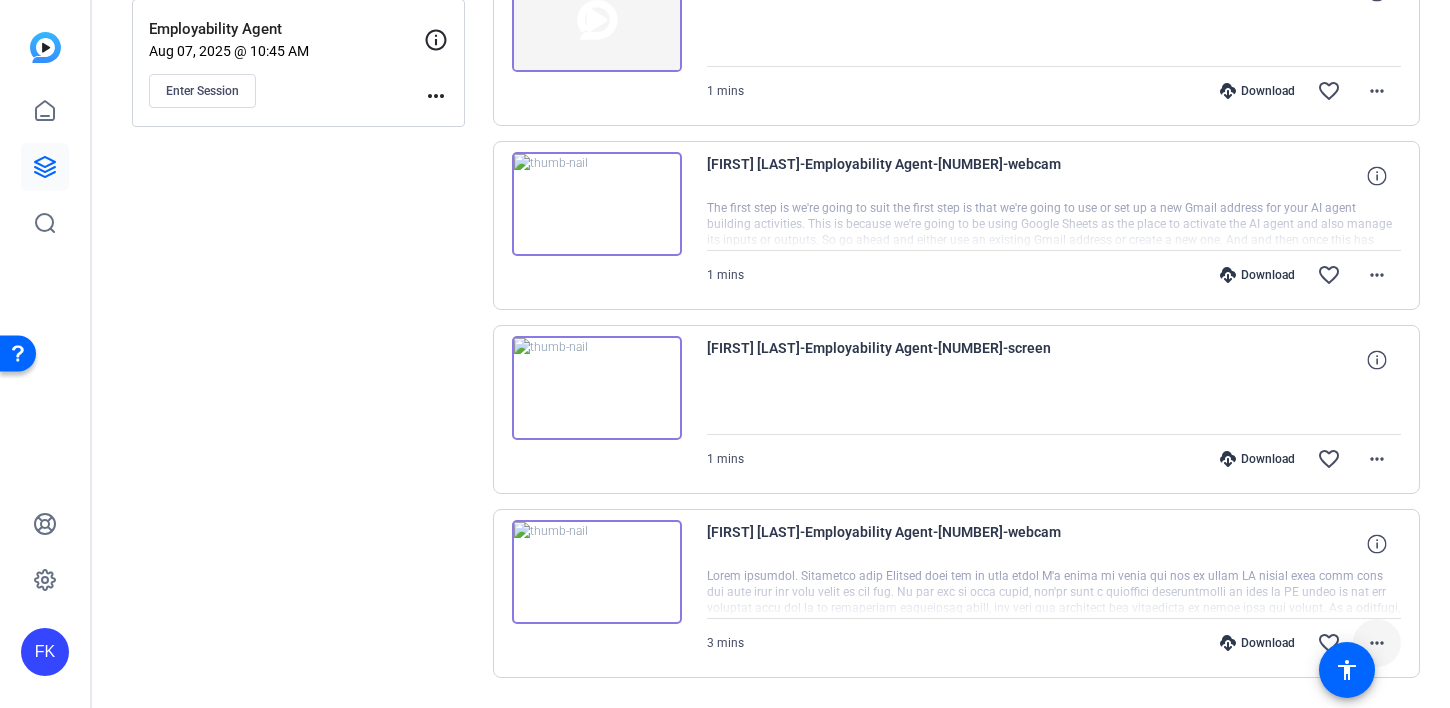 click on "more_horiz" at bounding box center (1377, 643) 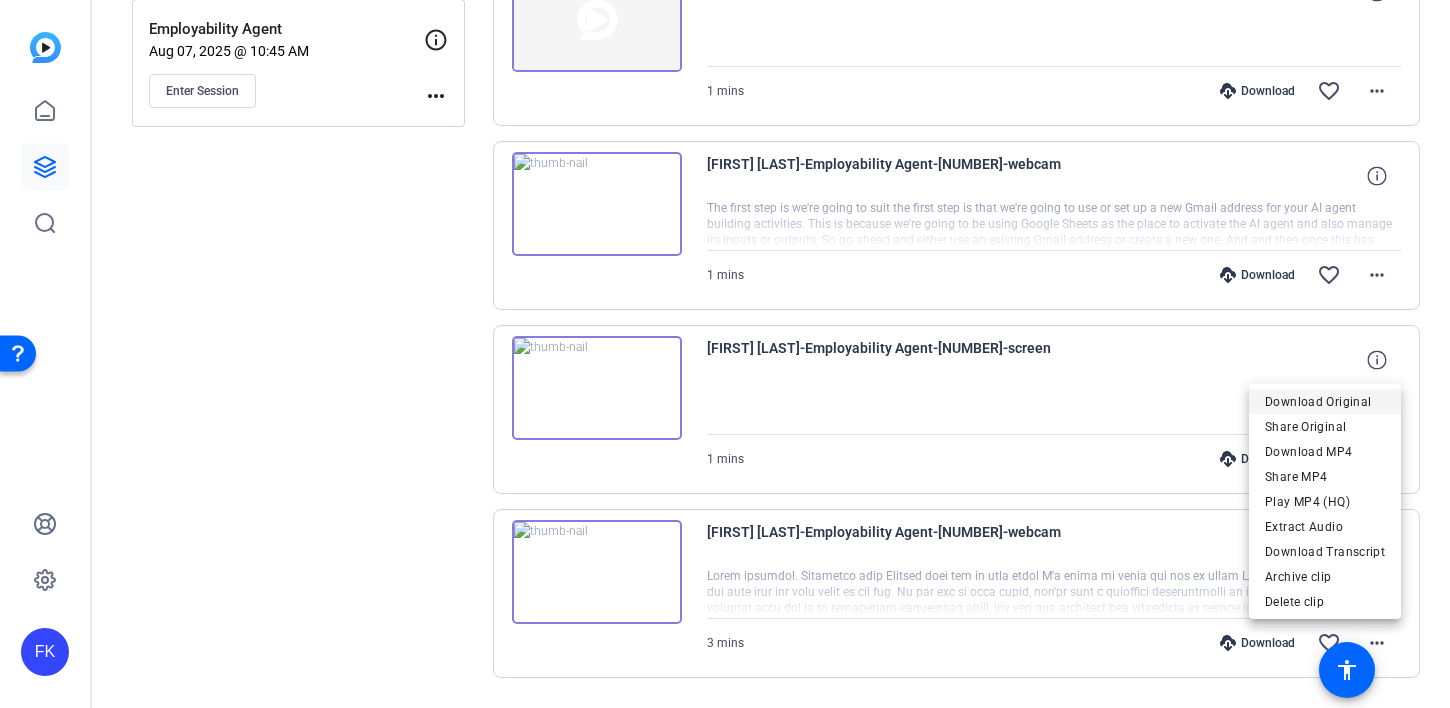click on "Download Original" at bounding box center [1325, 402] 